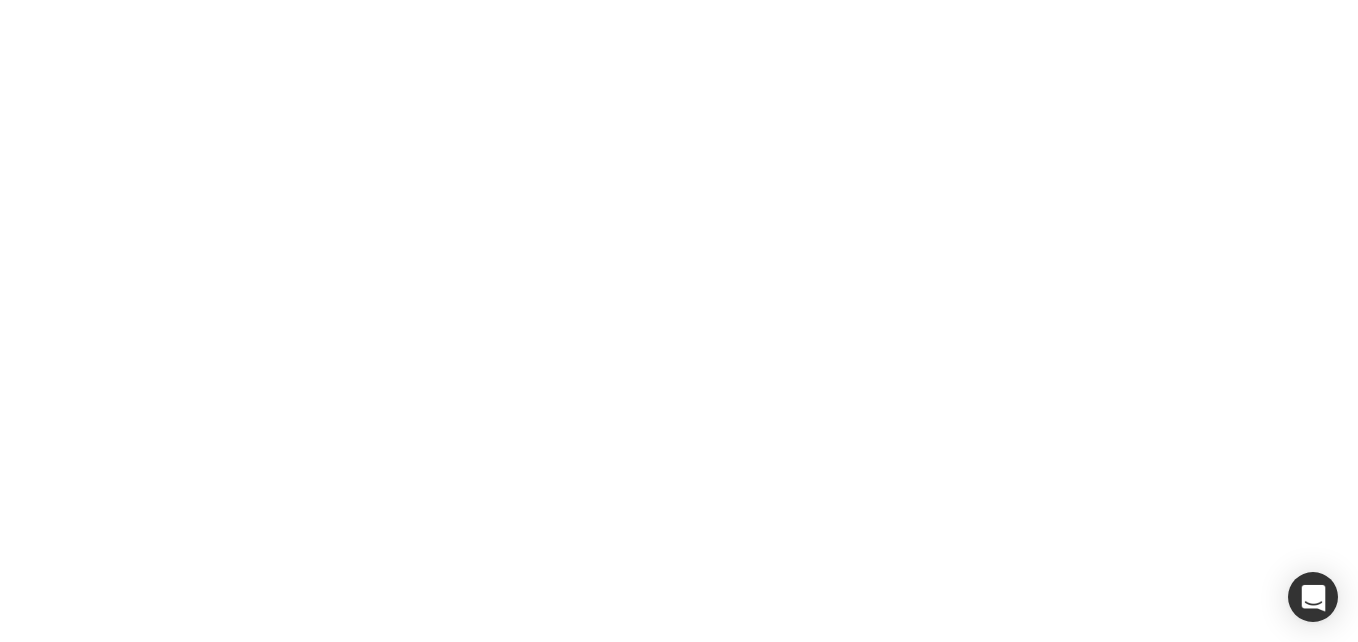 scroll, scrollTop: 0, scrollLeft: 0, axis: both 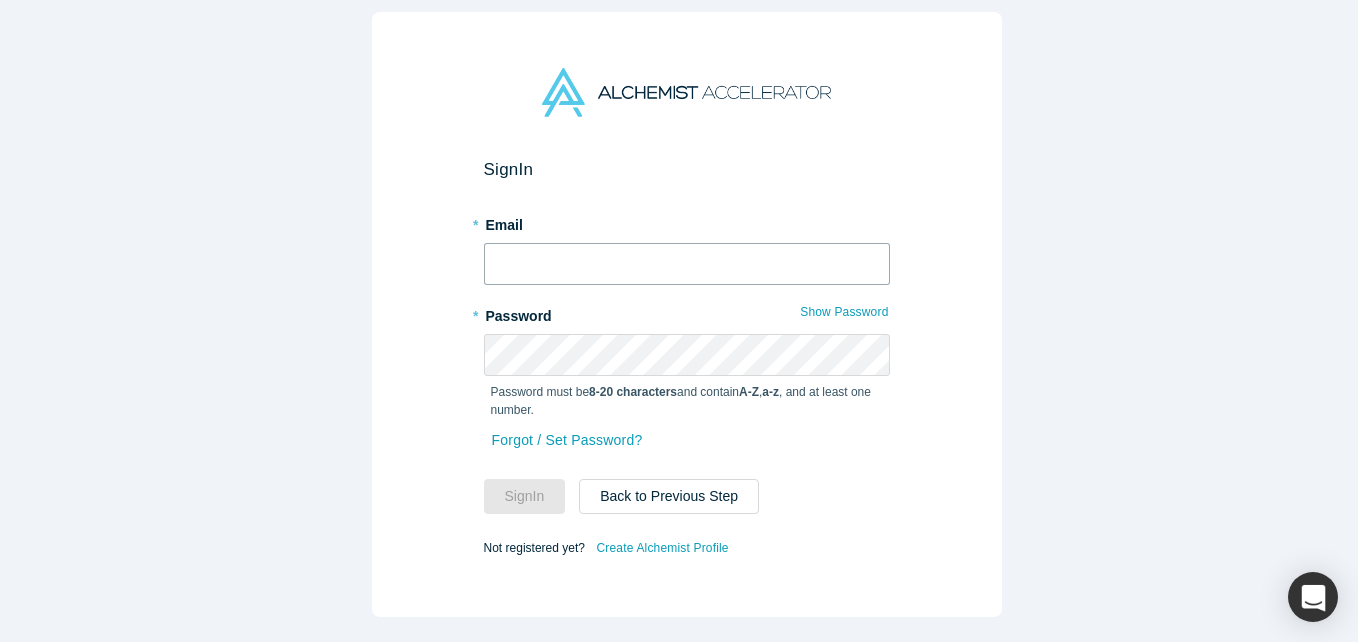 click at bounding box center (687, 264) 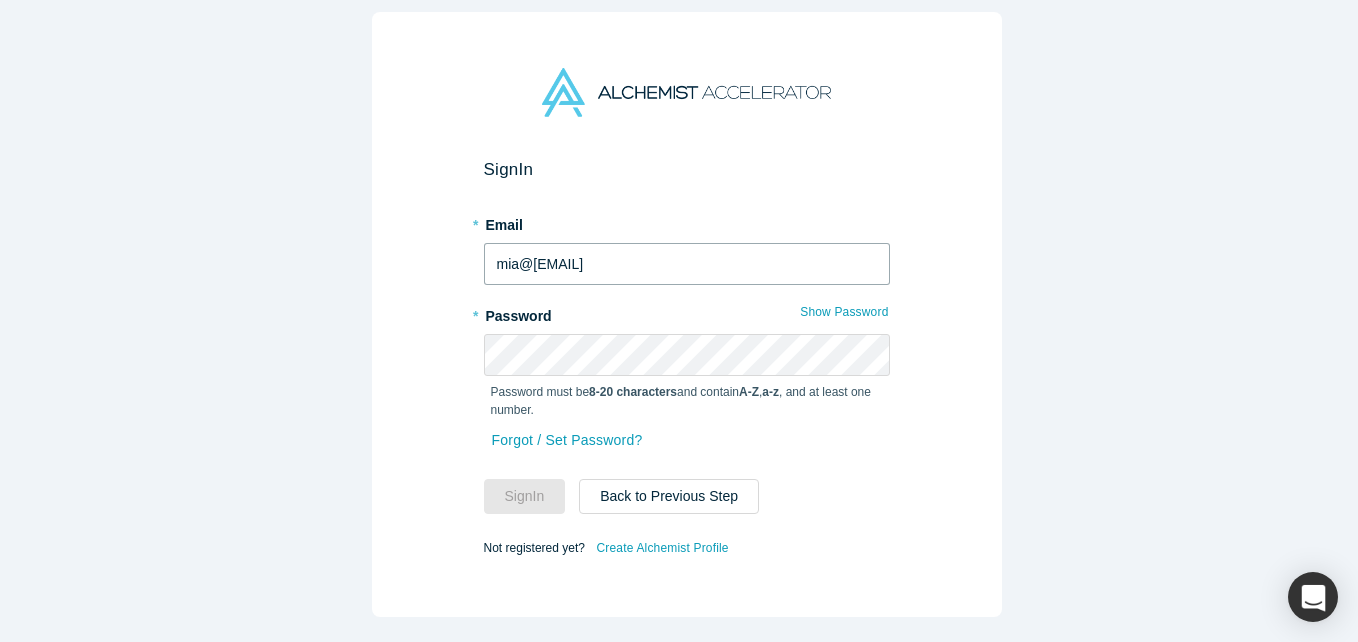 type on "[EMAIL]" 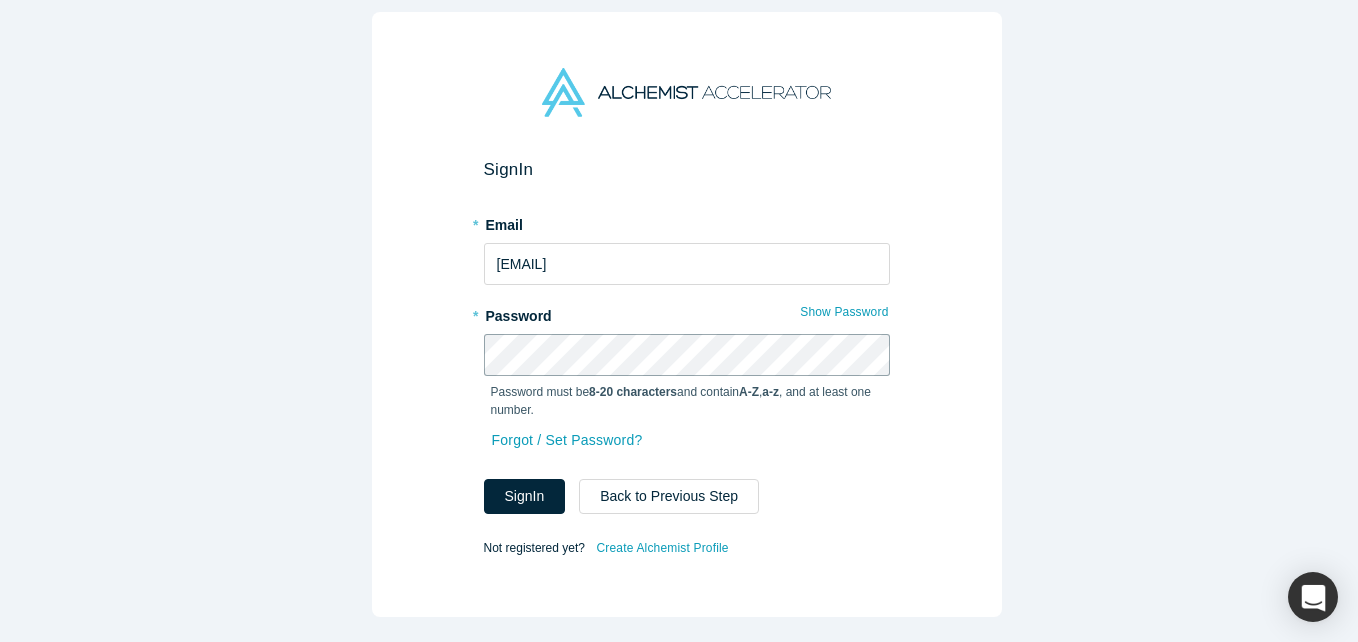 click on "Sign  In" at bounding box center (525, 496) 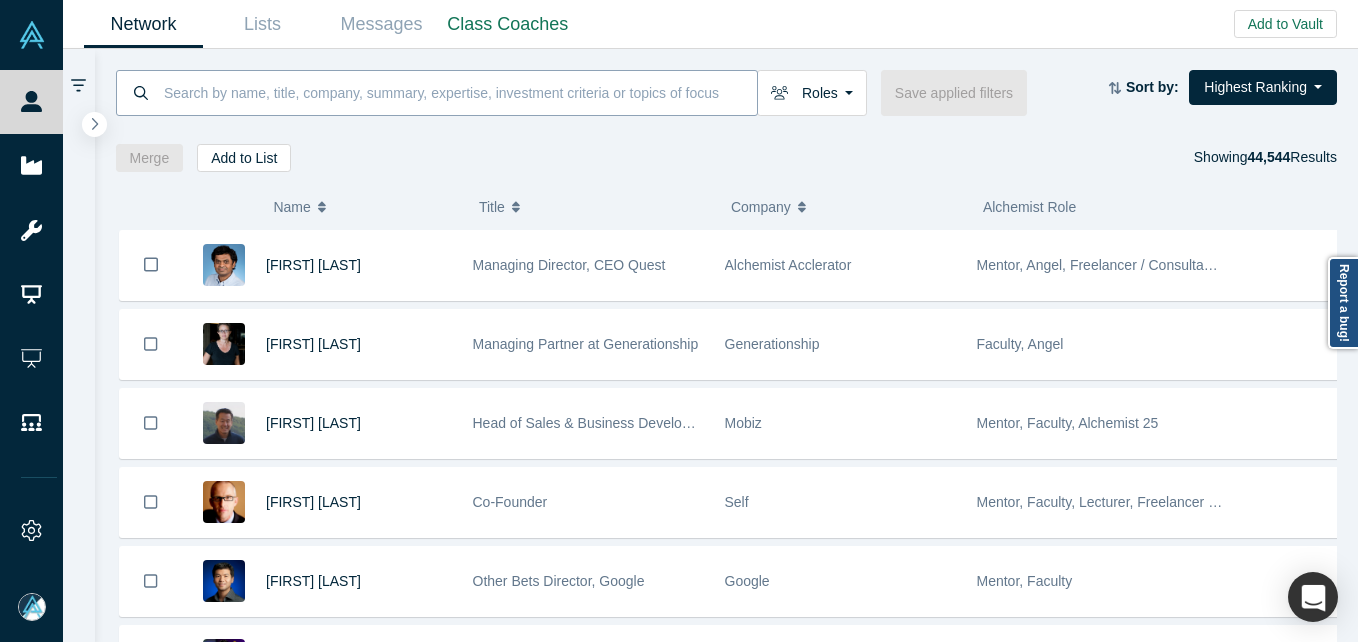 click at bounding box center [459, 92] 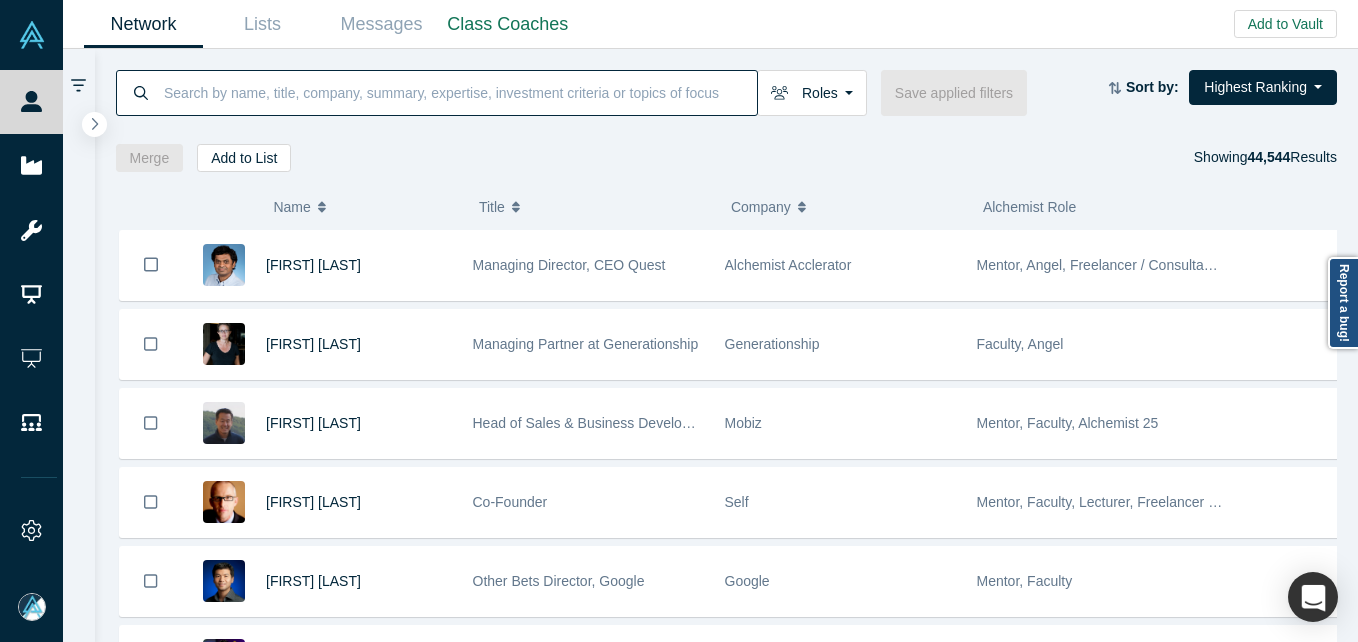 paste on "[FIRST] [LAST]" 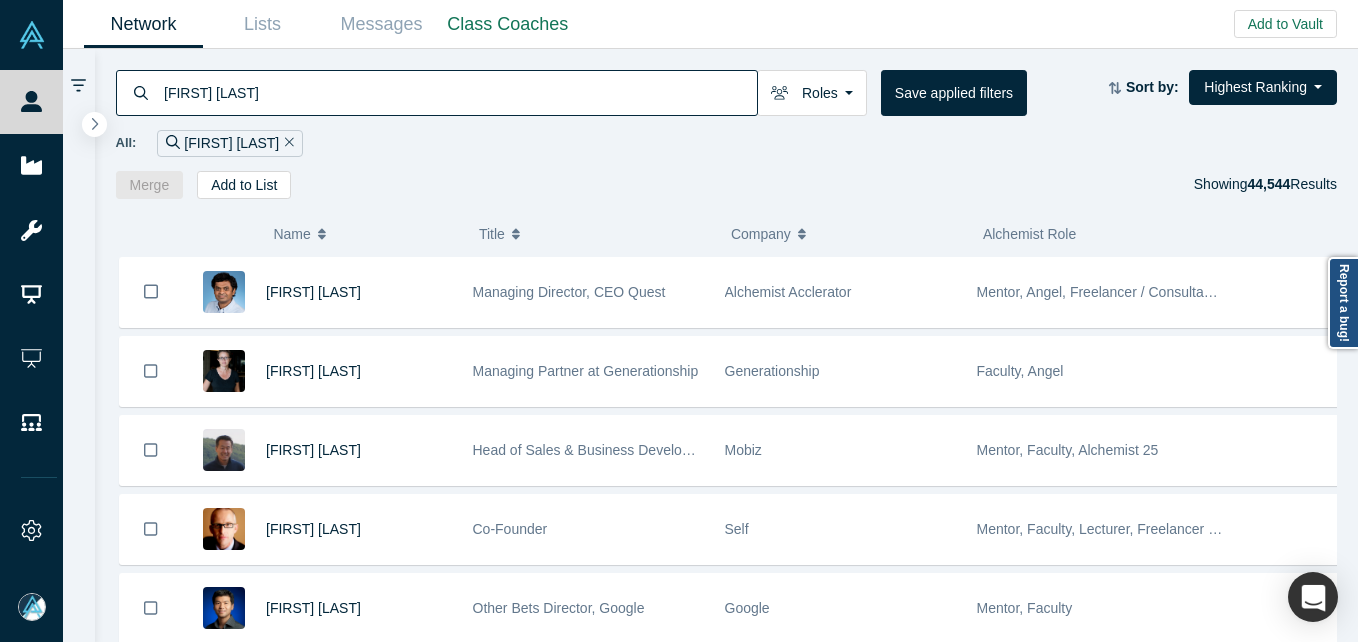 type on "[FIRST] [LAST]" 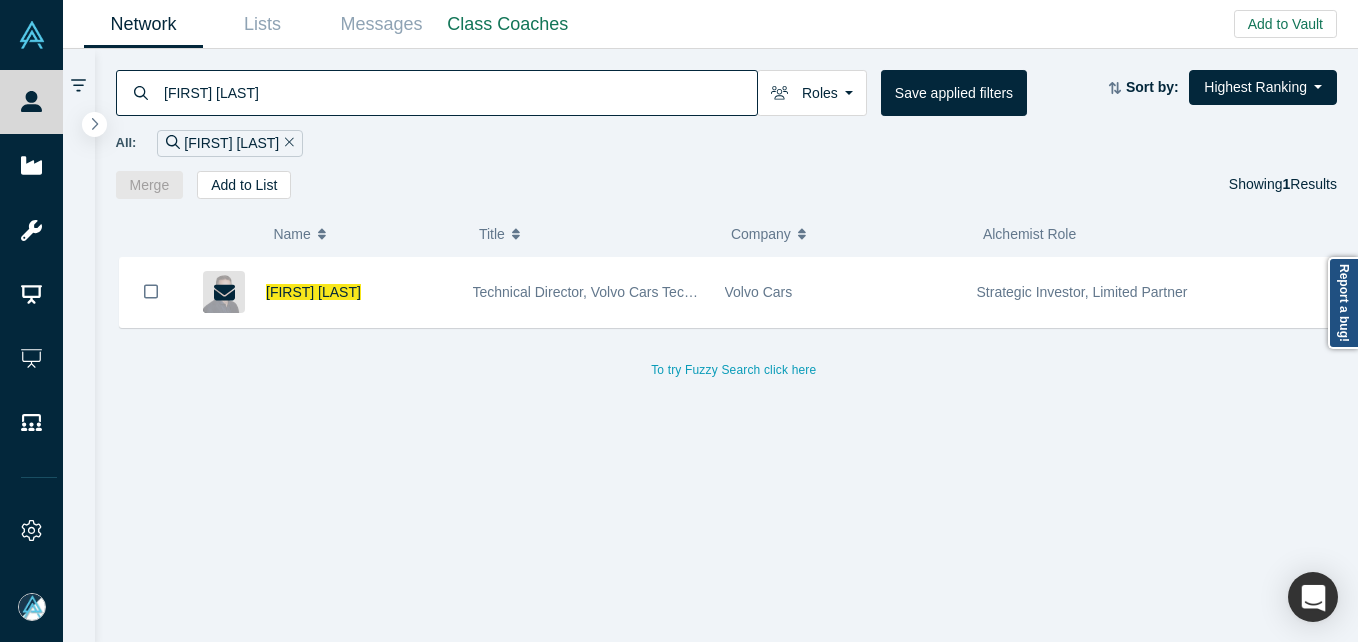 click on "[FIRST] [LAST]" at bounding box center [313, 292] 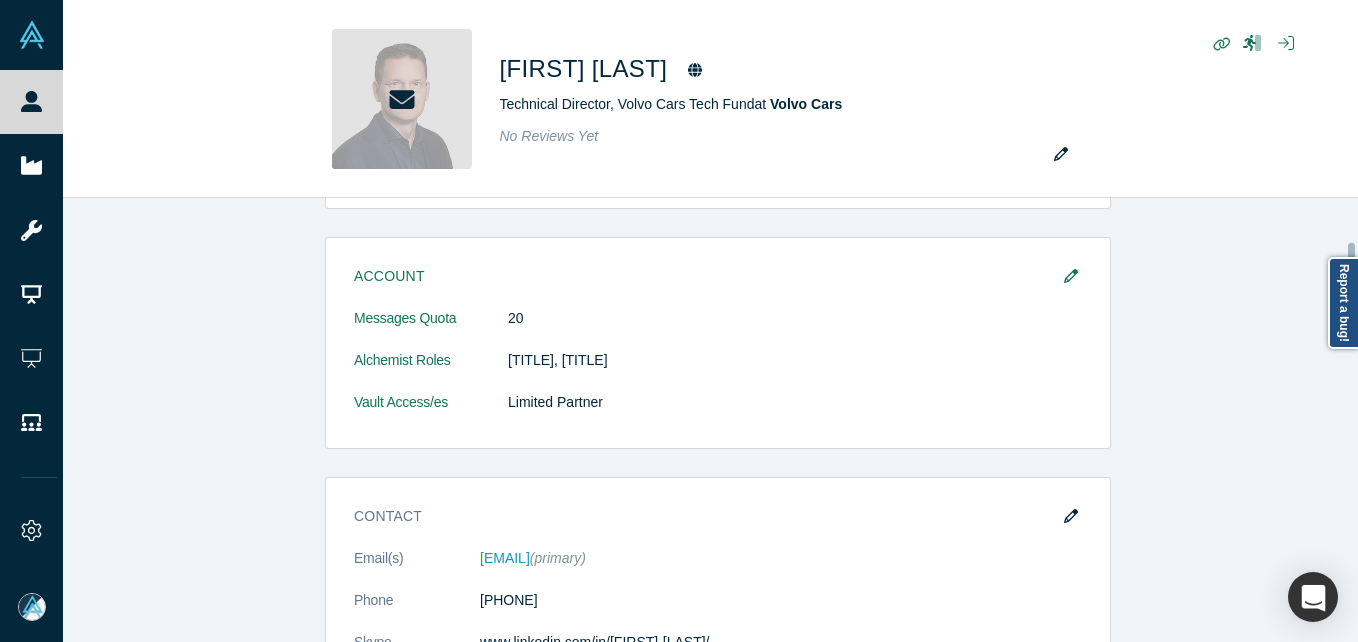 scroll, scrollTop: 200, scrollLeft: 0, axis: vertical 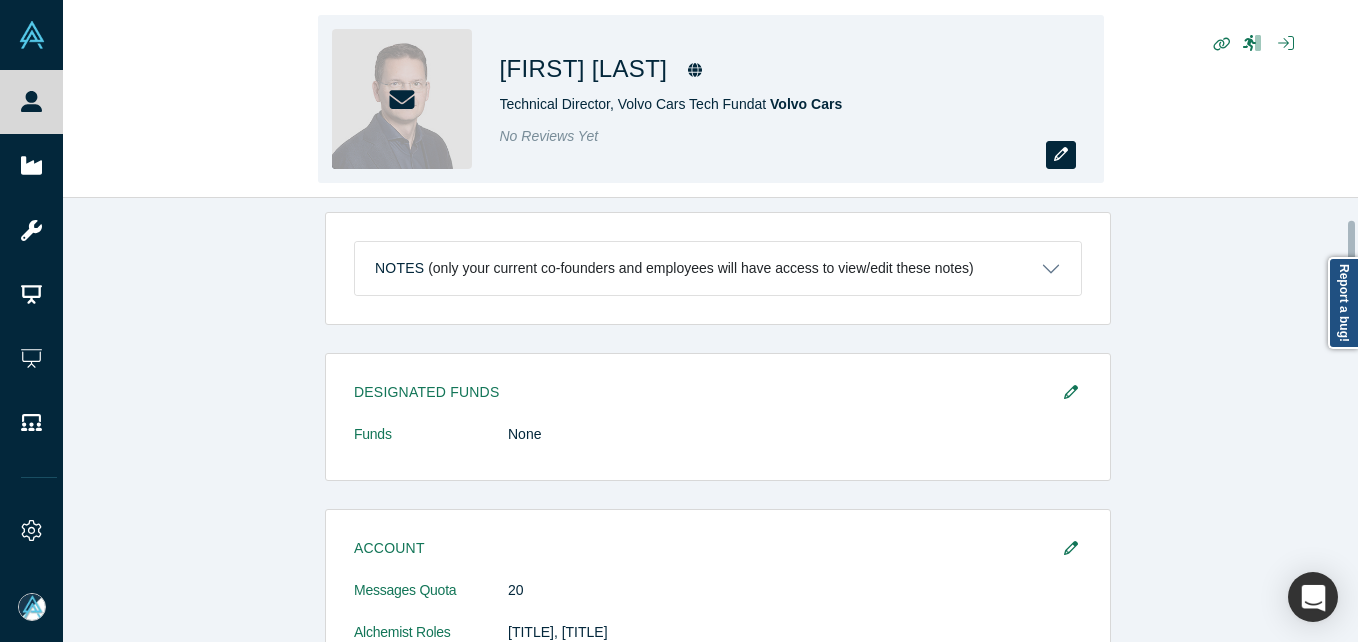 click at bounding box center (1061, 155) 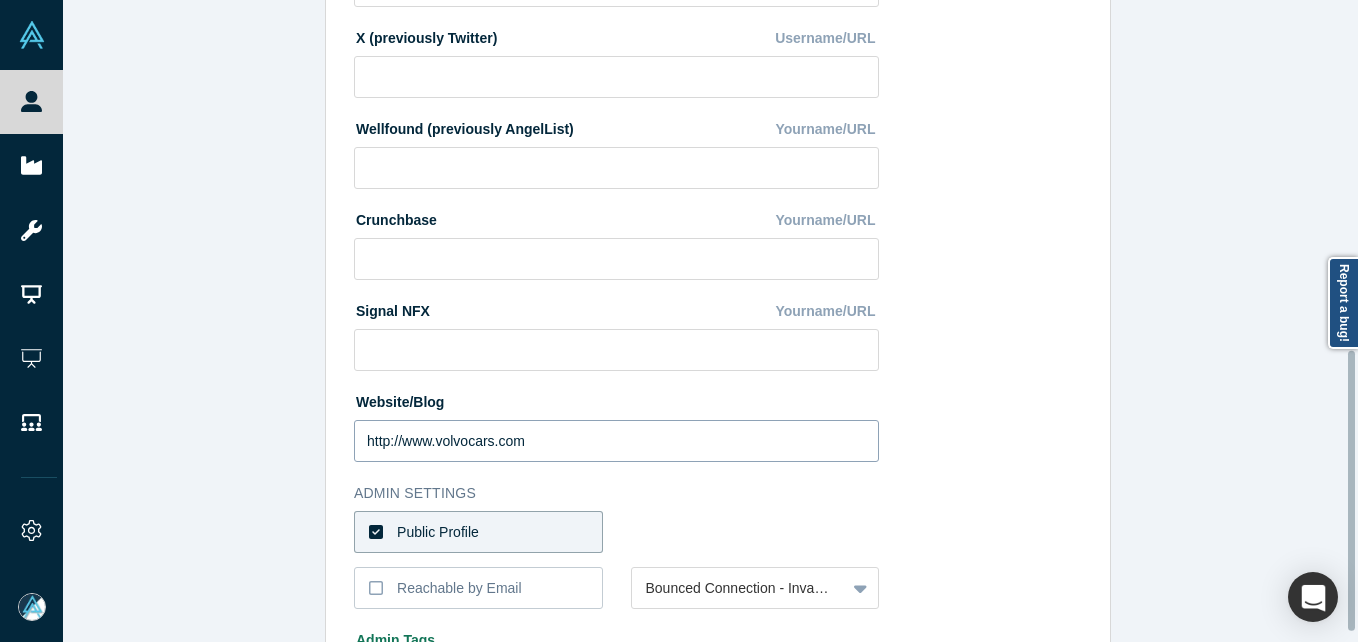 scroll, scrollTop: 823, scrollLeft: 0, axis: vertical 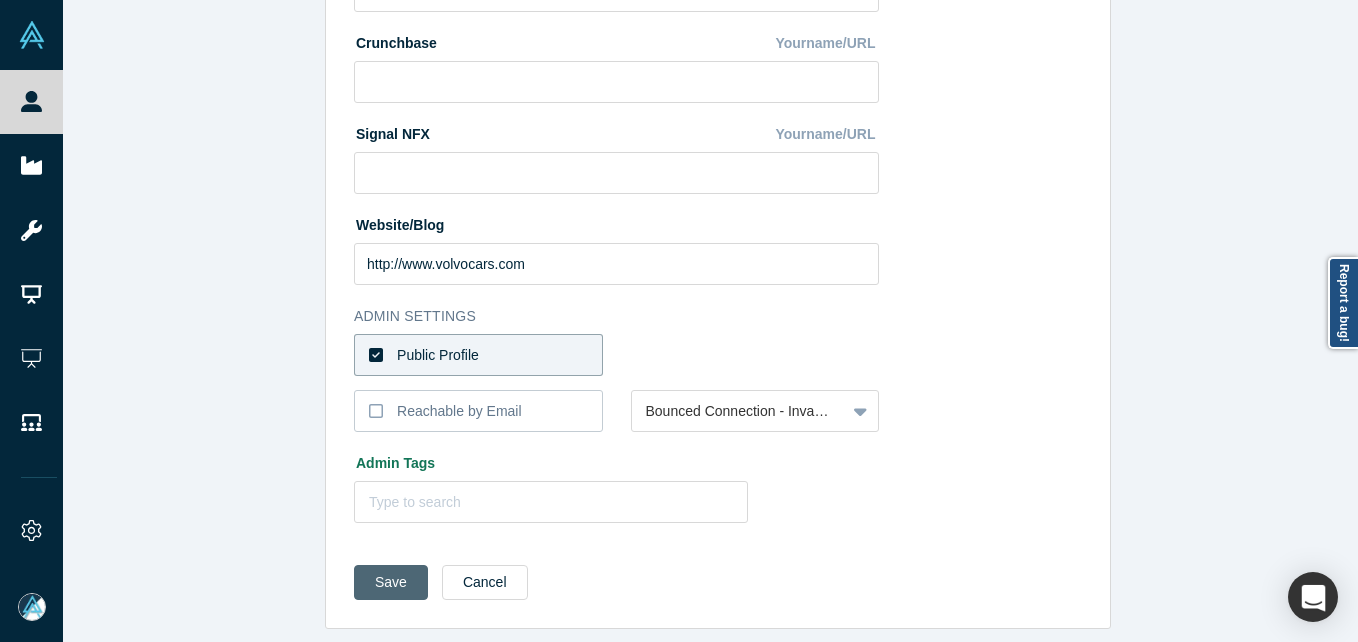 click 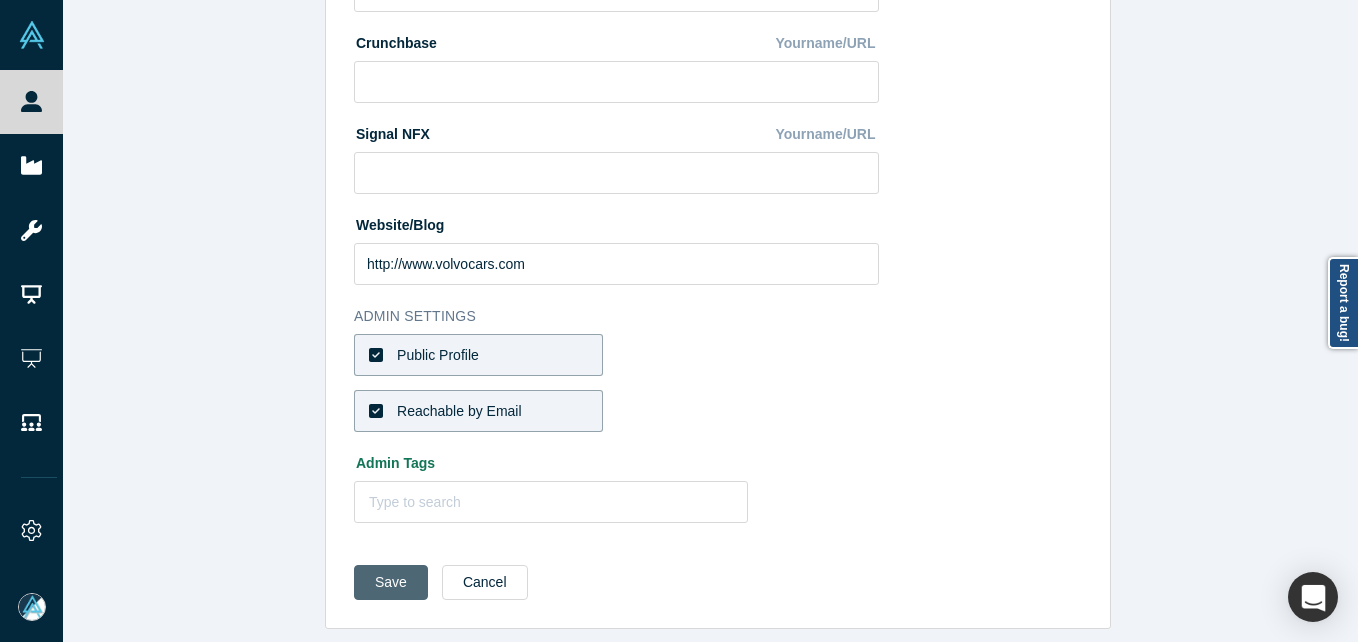 click on "Save" at bounding box center [391, 582] 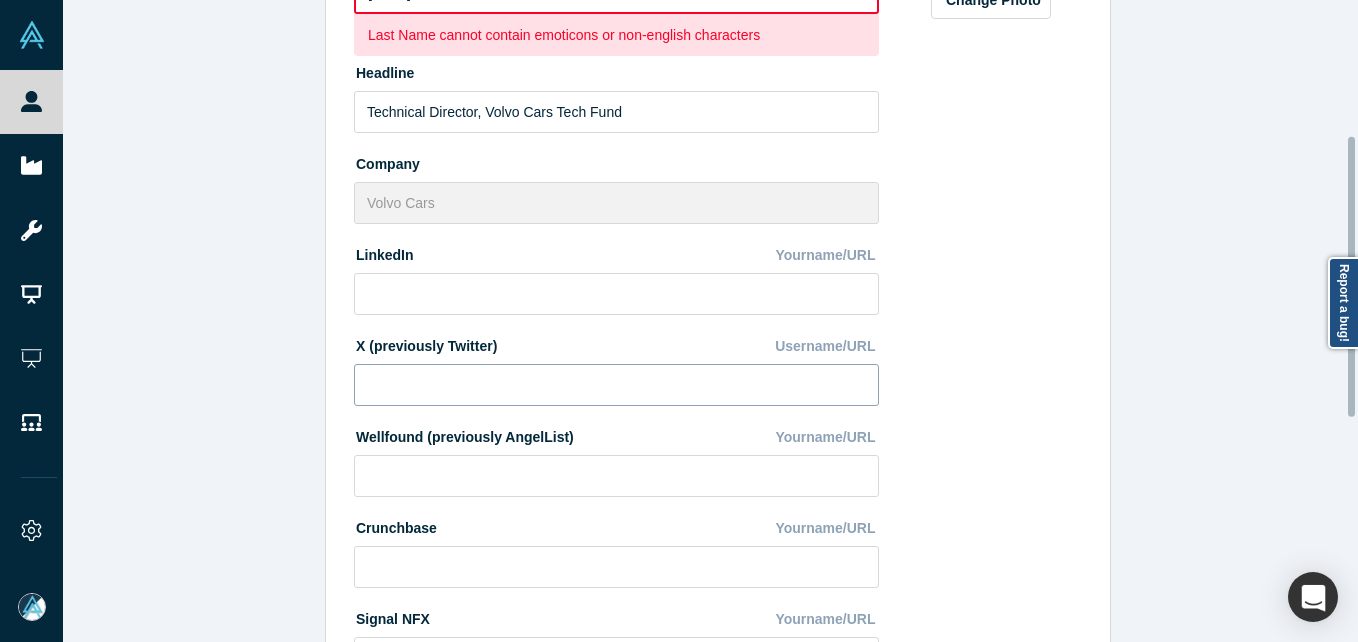 scroll, scrollTop: 223, scrollLeft: 0, axis: vertical 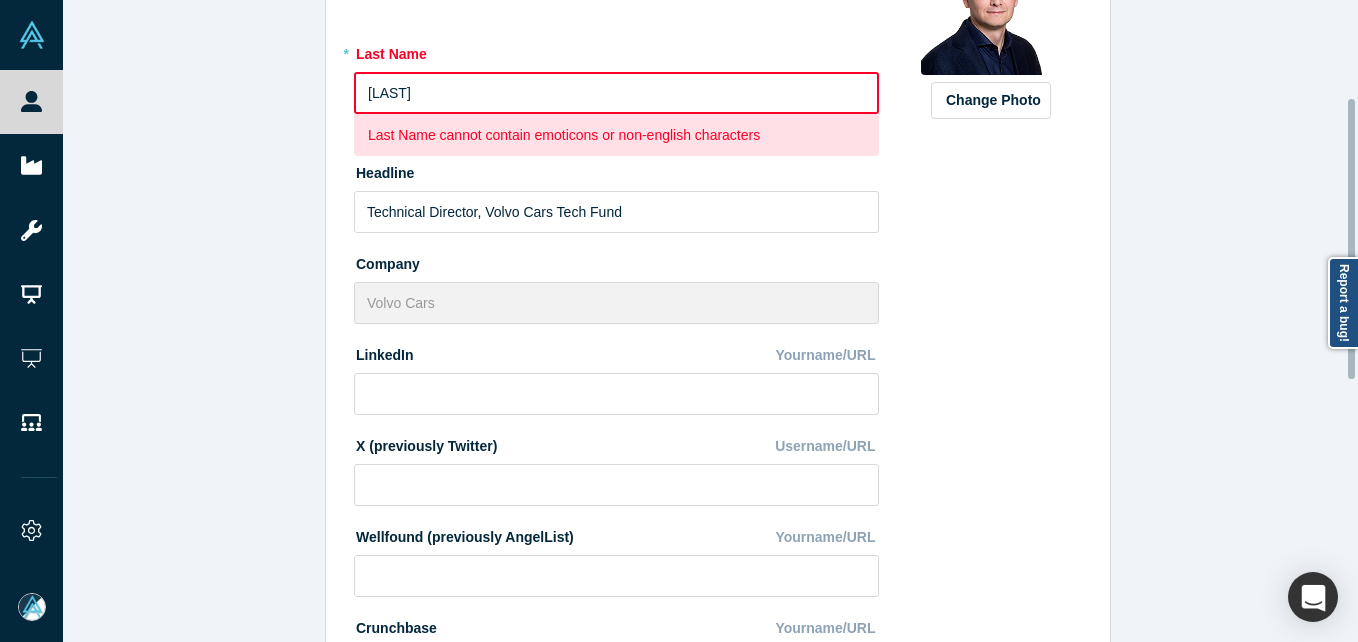 drag, startPoint x: 393, startPoint y: 93, endPoint x: 434, endPoint y: 72, distance: 46.06517 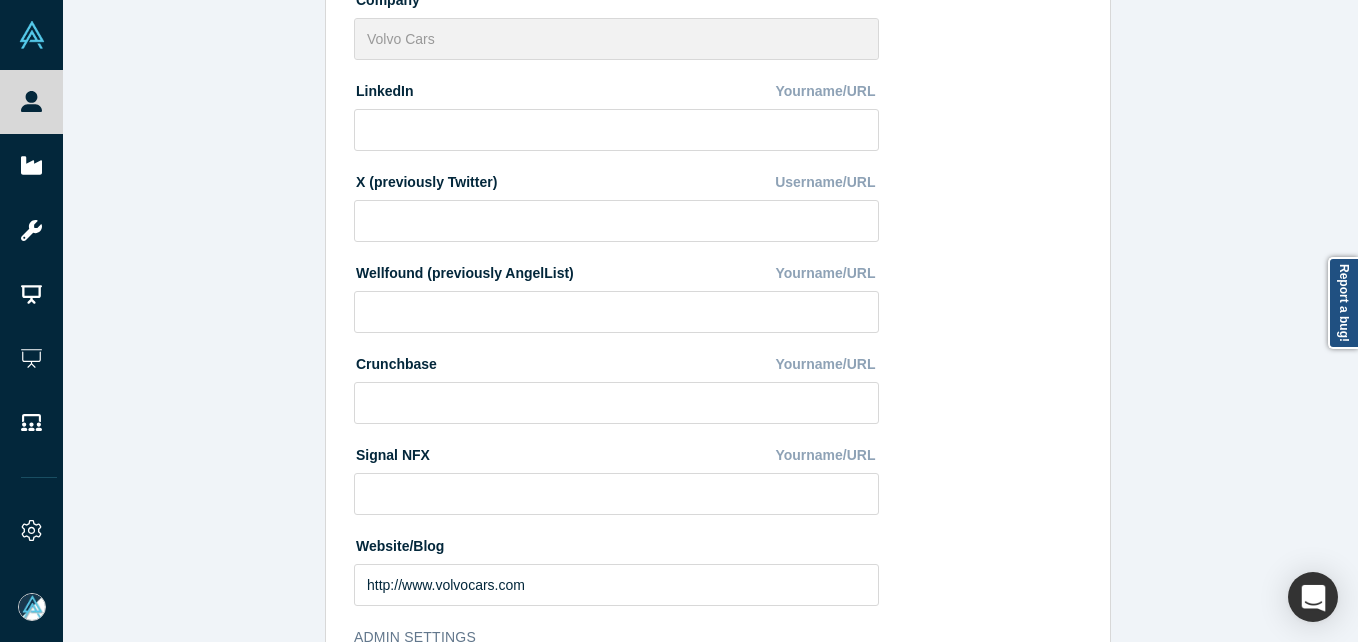 scroll, scrollTop: 823, scrollLeft: 0, axis: vertical 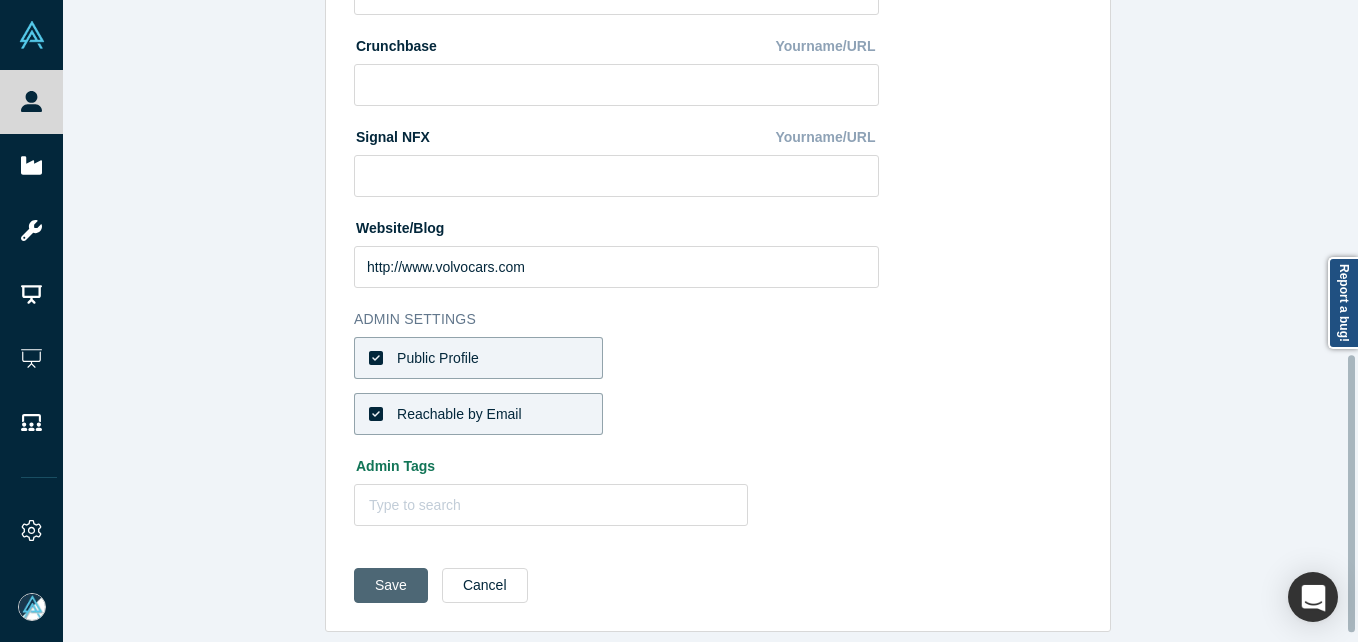 type on "[LAST]" 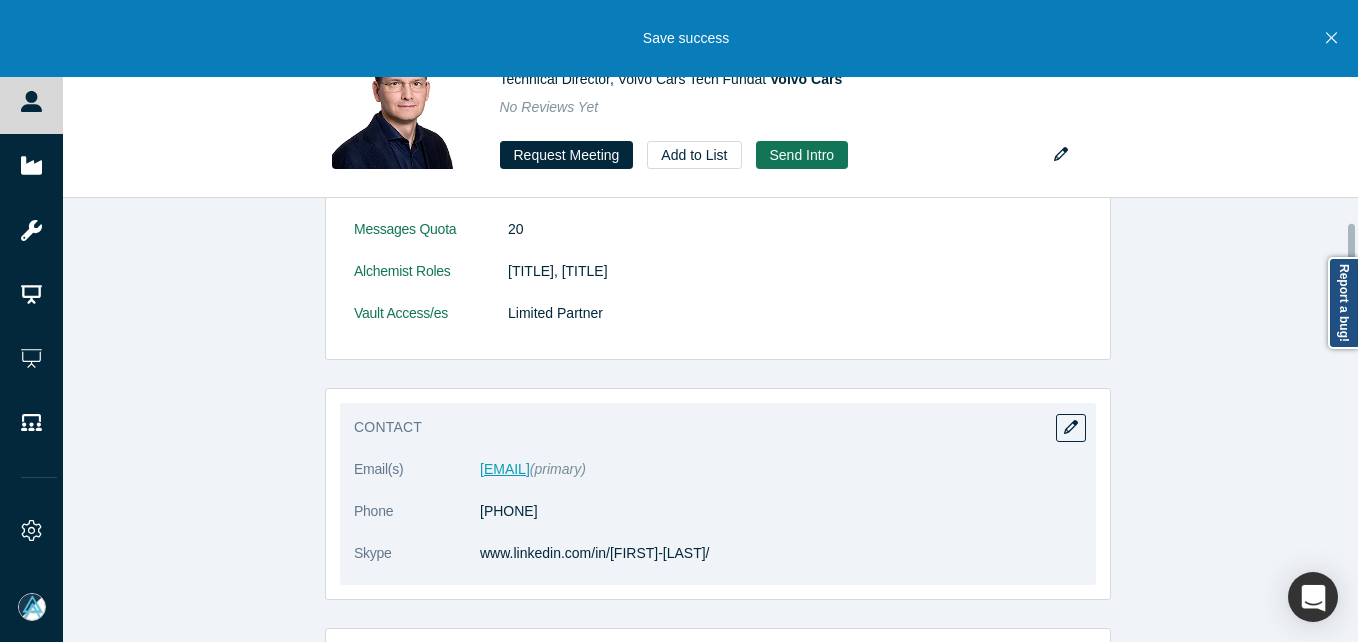 scroll, scrollTop: 400, scrollLeft: 0, axis: vertical 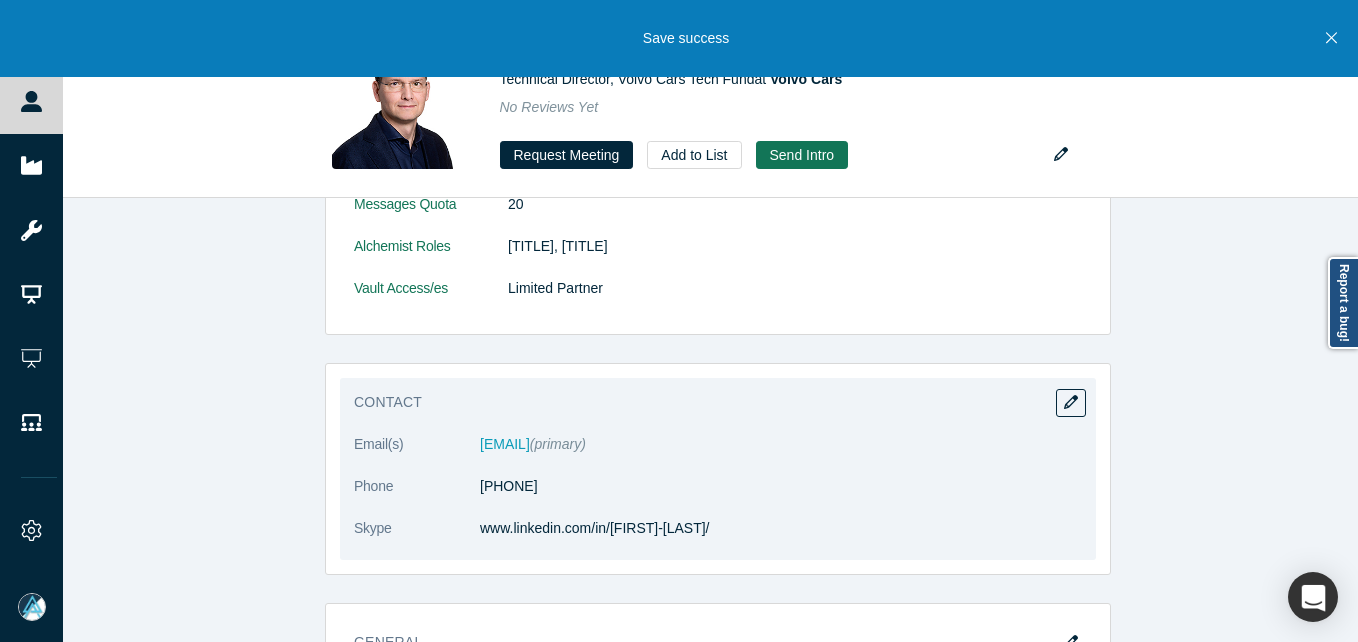 drag, startPoint x: 440, startPoint y: 448, endPoint x: 661, endPoint y: 442, distance: 221.08144 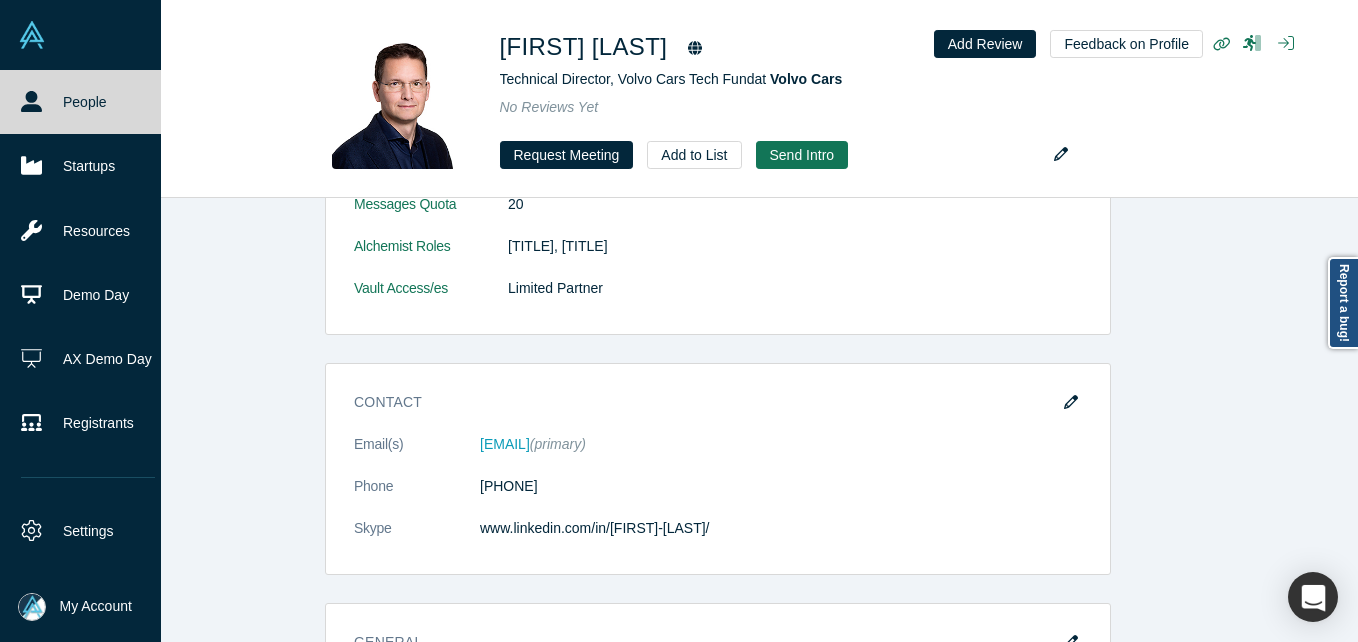 click 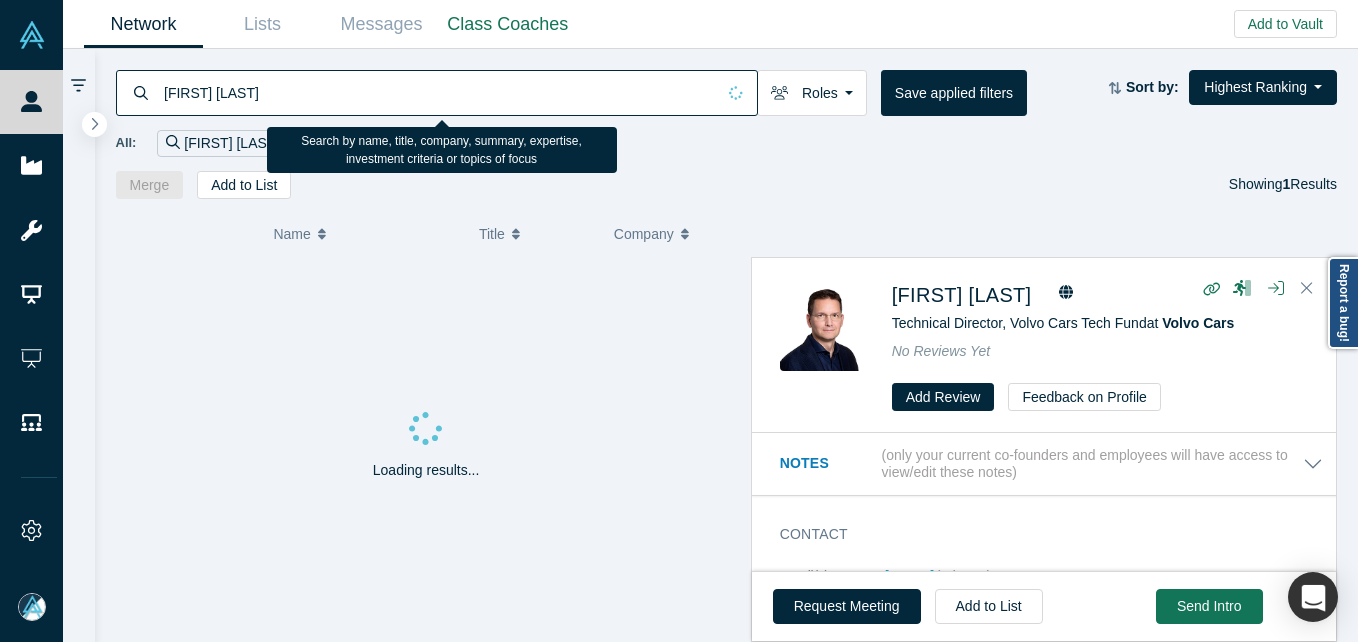click on "[FIRST] [LAST]" at bounding box center (438, 92) 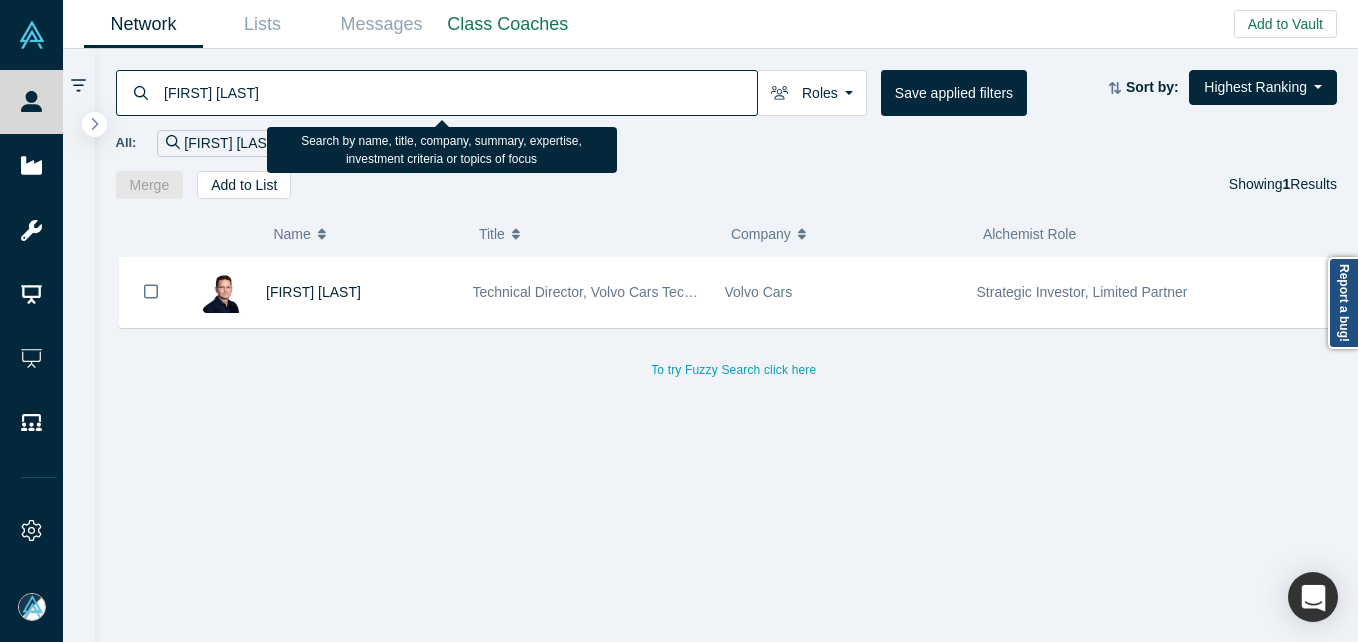type on "[FIRST] [LAST]" 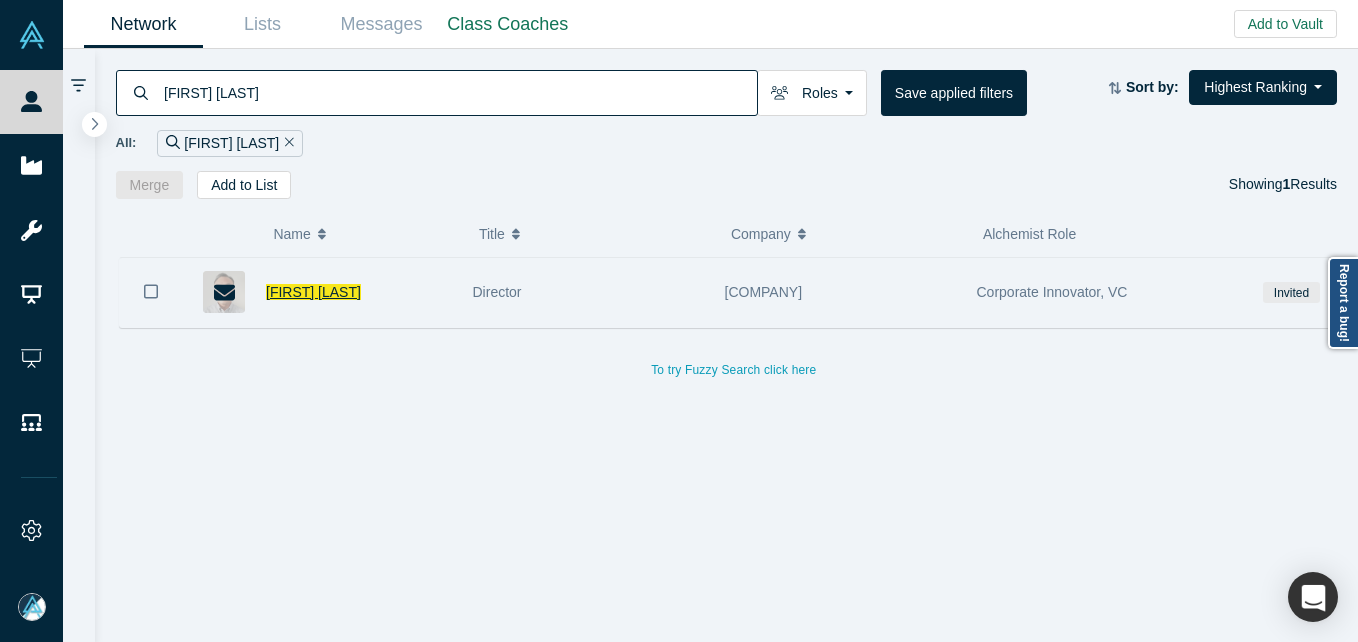click on "[FIRST] [LAST]" at bounding box center (313, 292) 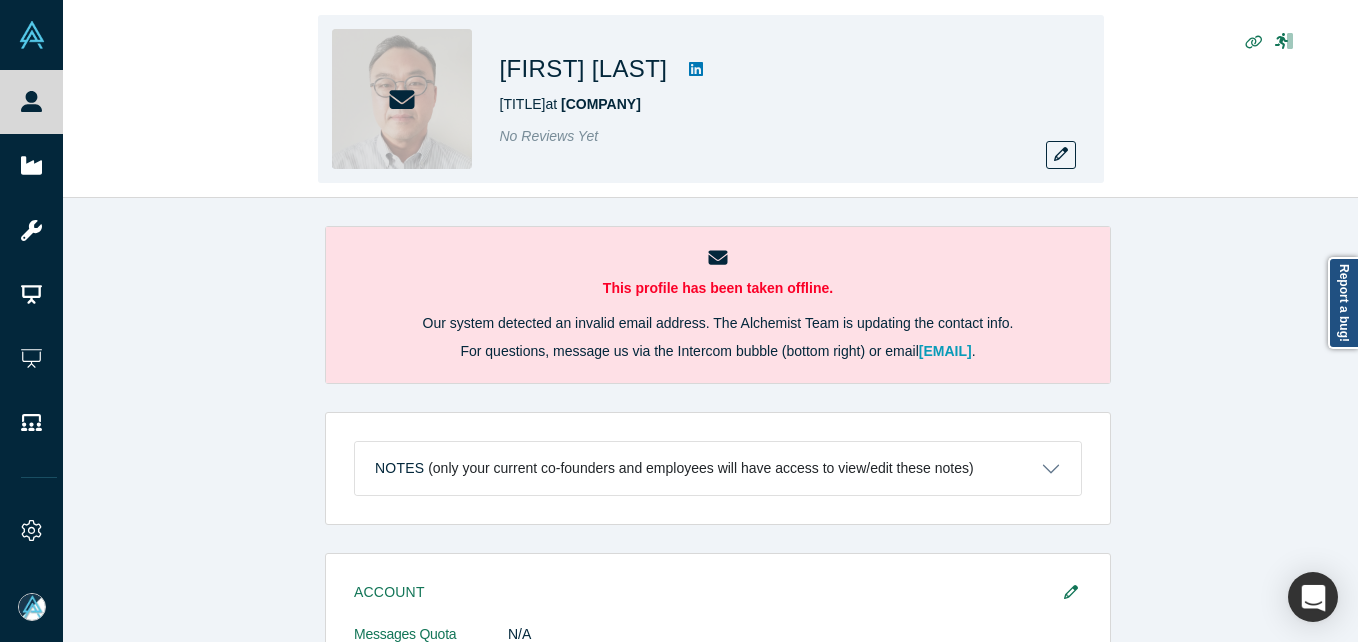 click on "No Reviews Yet" at bounding box center (780, 136) 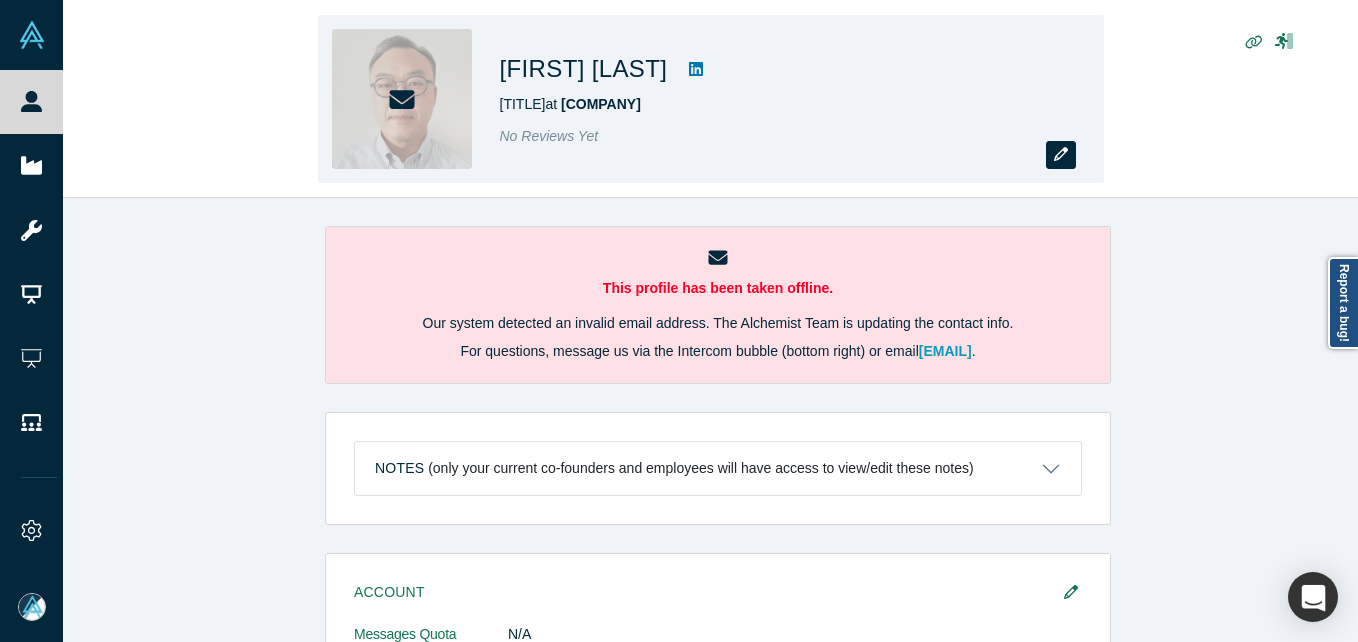 click at bounding box center (1061, 155) 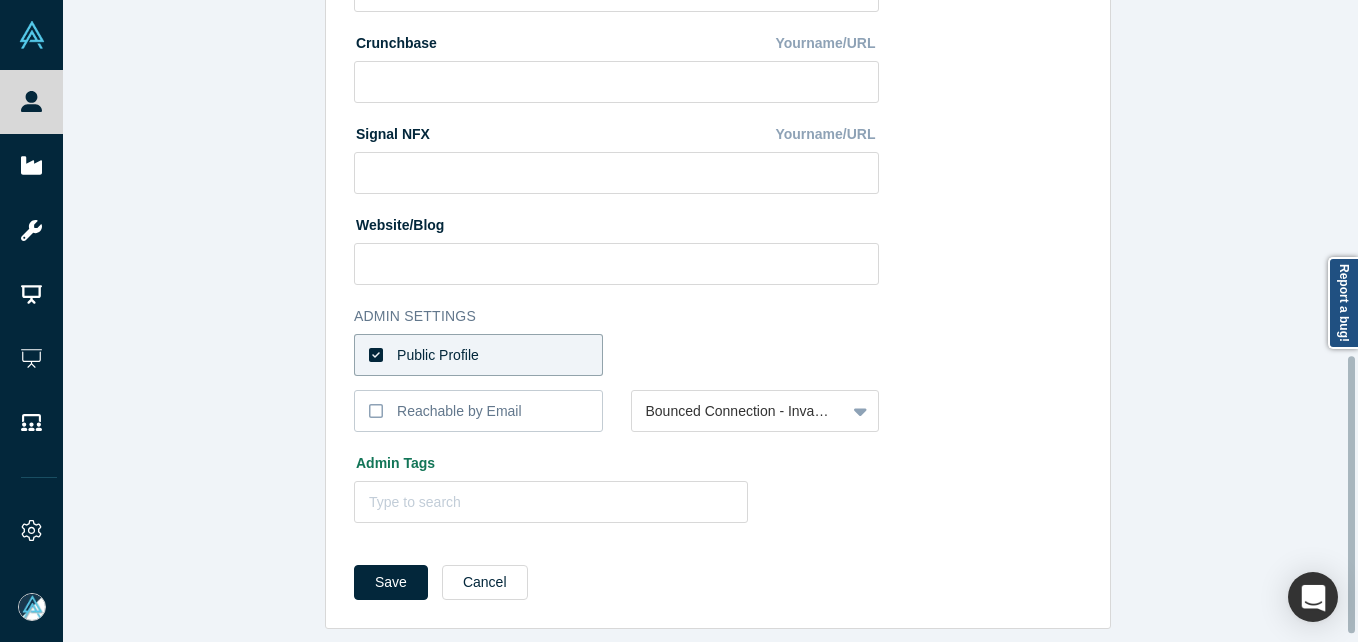 scroll, scrollTop: 841, scrollLeft: 0, axis: vertical 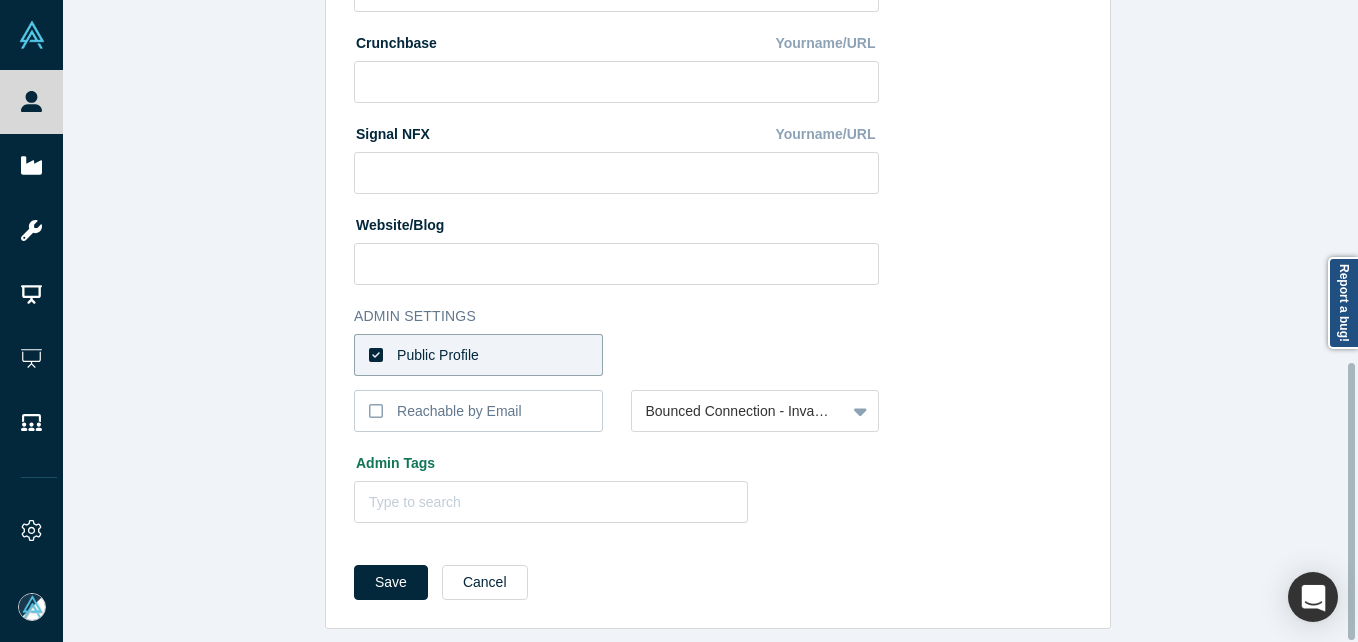 click on "Public Profile" at bounding box center (478, 355) 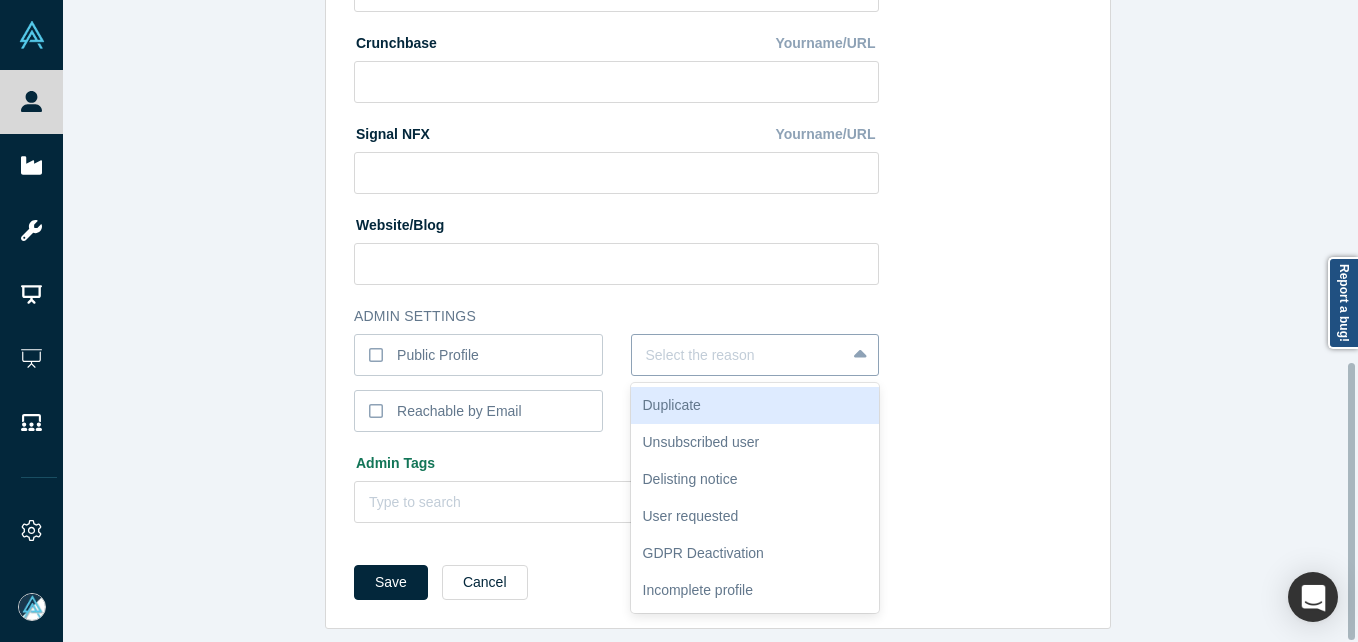 click at bounding box center (739, 355) 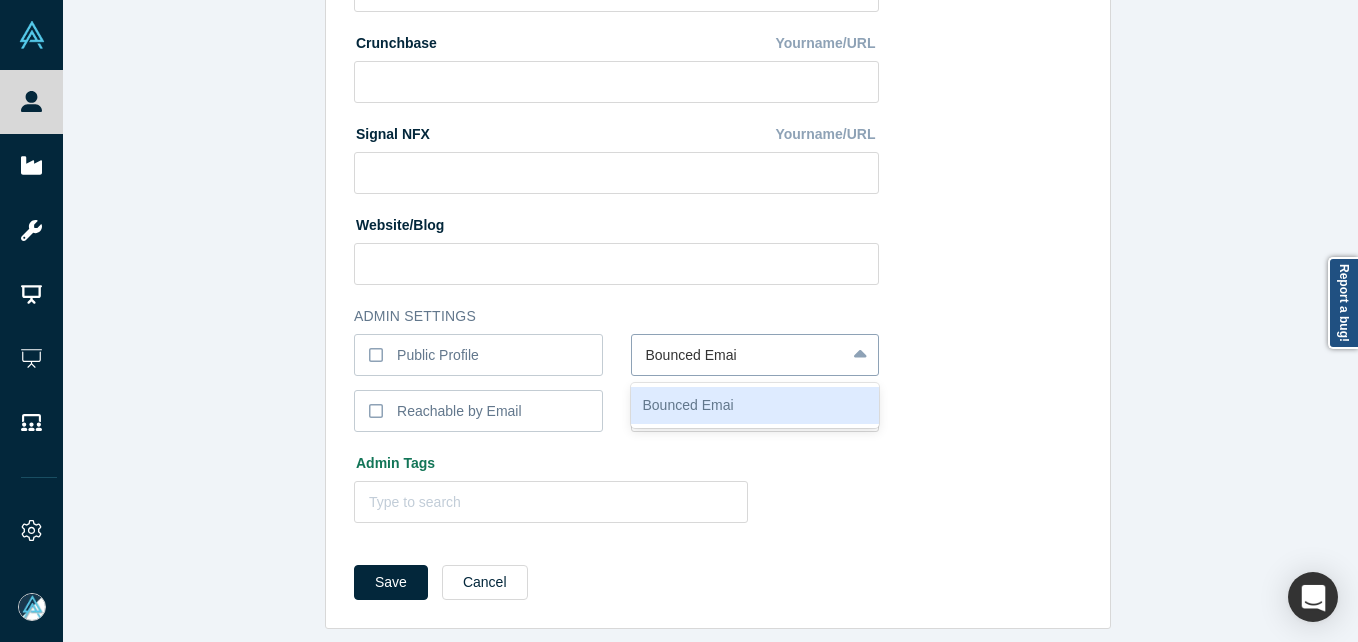 type on "Bounced Email" 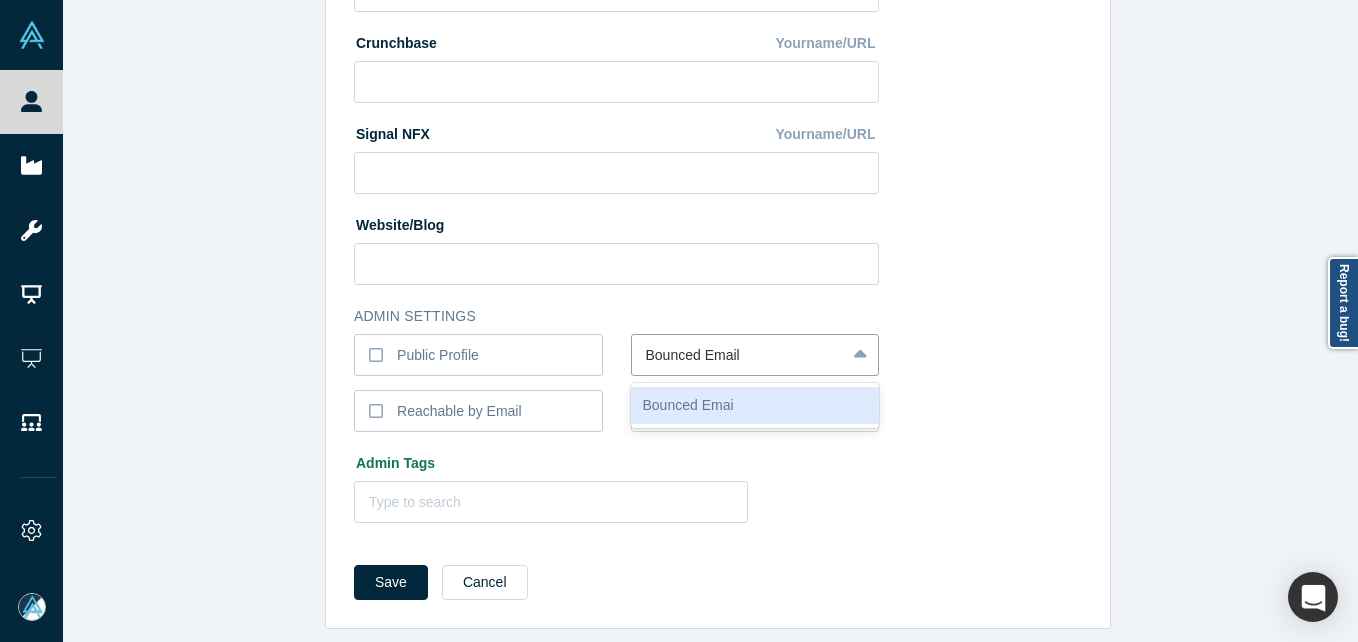type 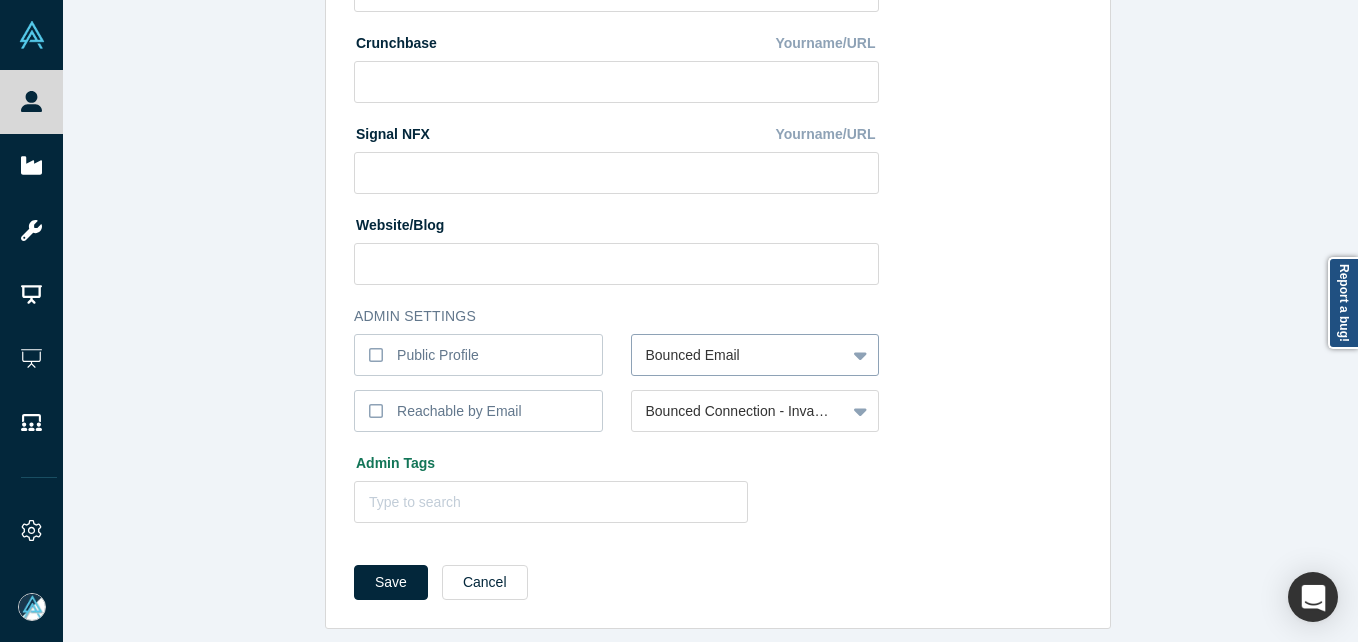 click on "Save" at bounding box center [391, 582] 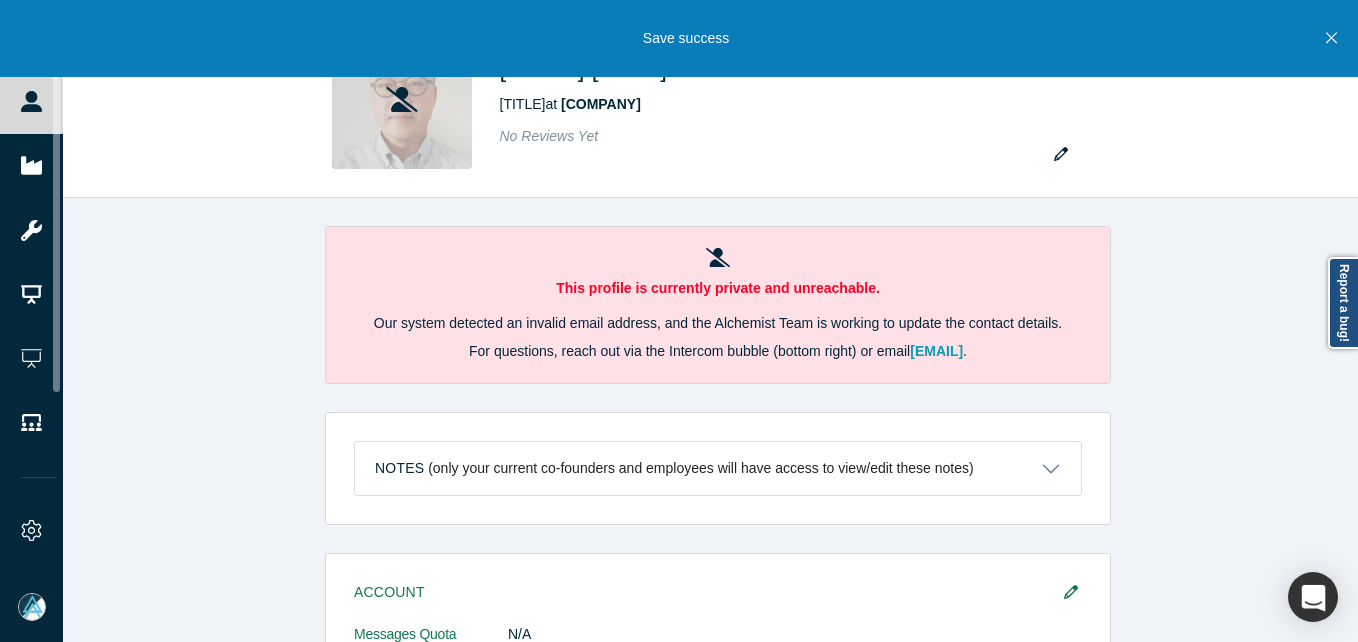 drag, startPoint x: 43, startPoint y: 108, endPoint x: 169, endPoint y: 4, distance: 163.37686 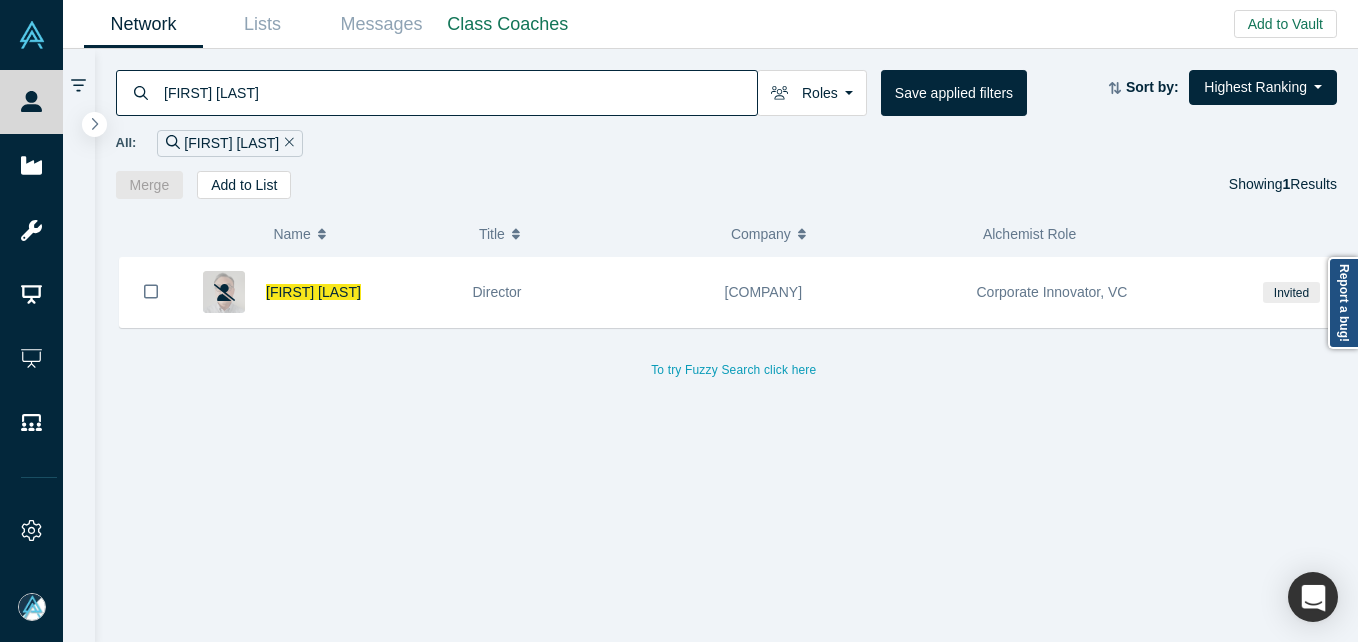click on "[FIRST] [LAST]" at bounding box center [459, 92] 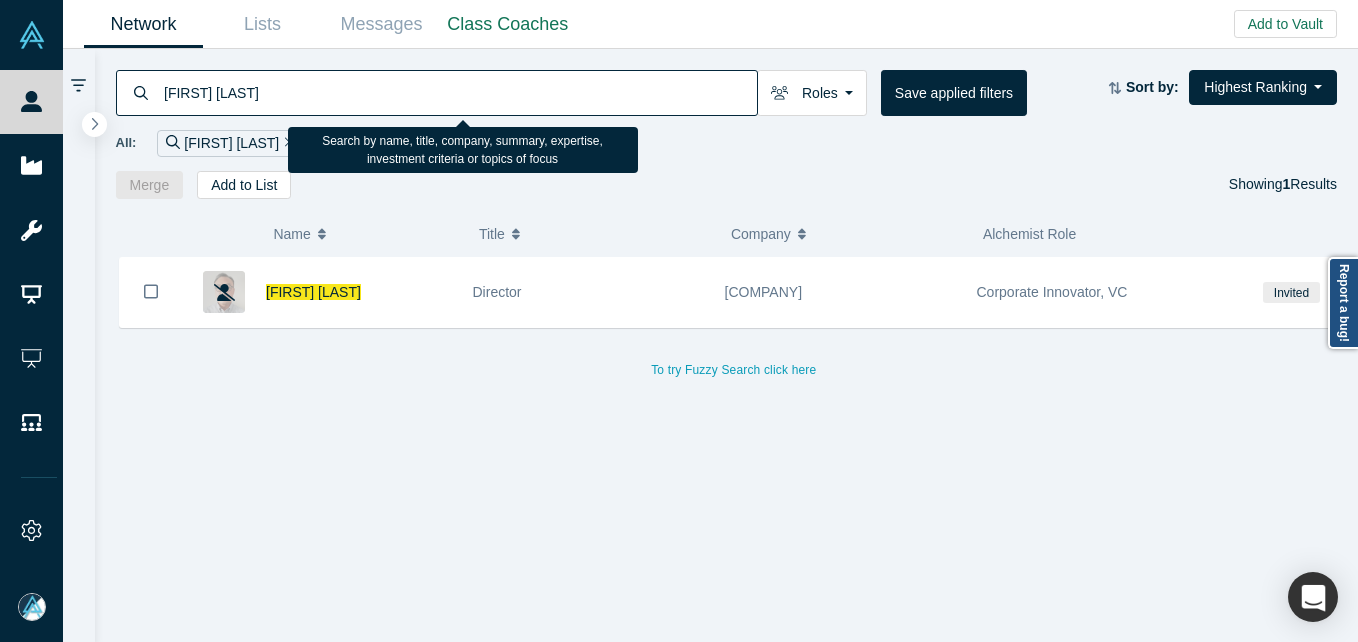 click on "[FIRST] [LAST]" at bounding box center (459, 92) 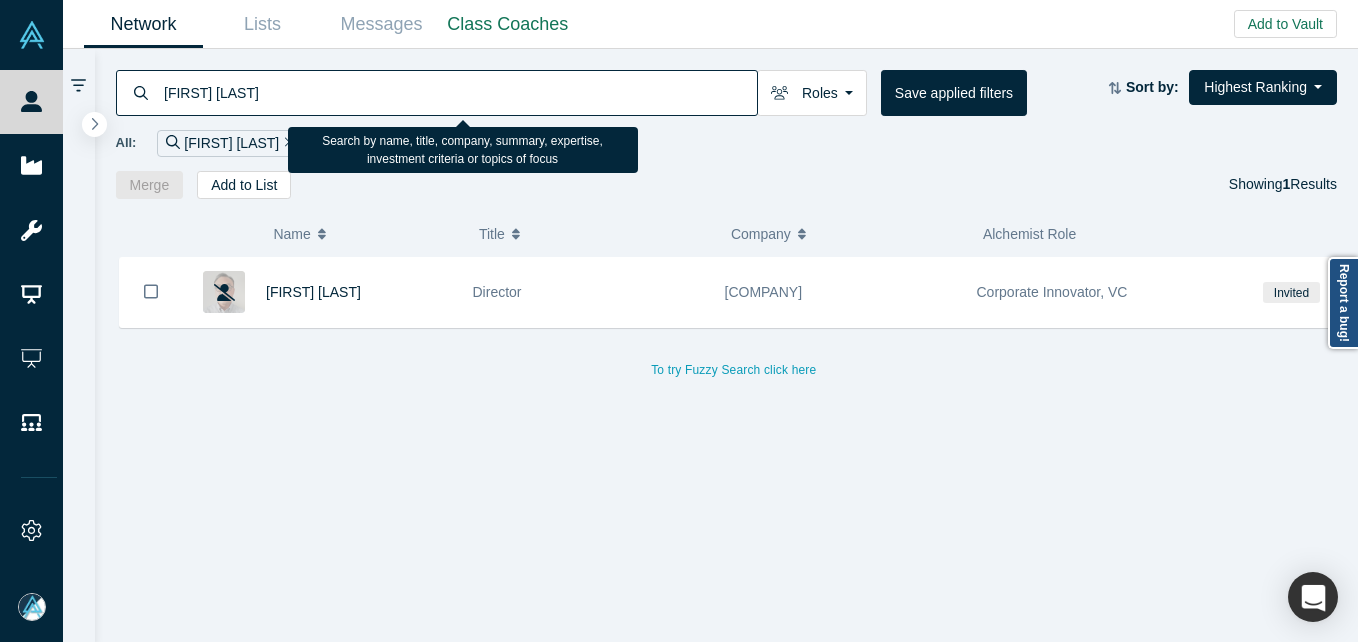 click on "[FIRST] [LAST]" at bounding box center [459, 92] 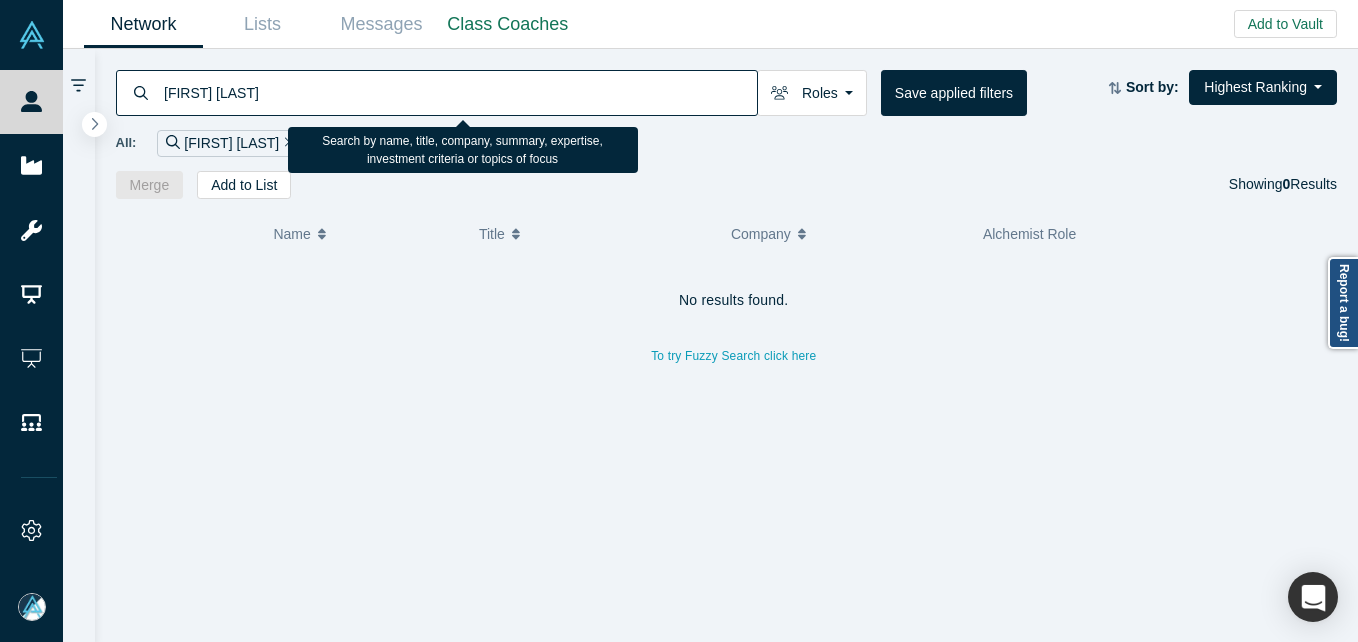 click on "[FIRST] [LAST]" at bounding box center (459, 92) 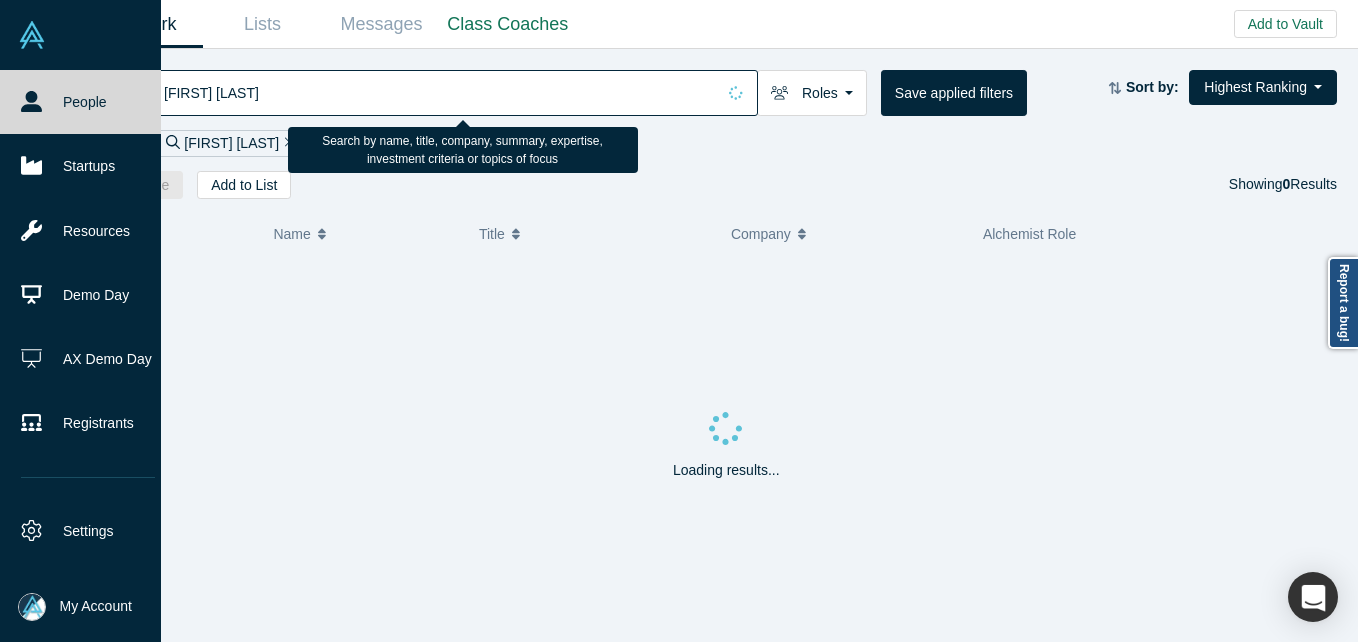 drag, startPoint x: 311, startPoint y: 98, endPoint x: 184, endPoint y: 99, distance: 127.00394 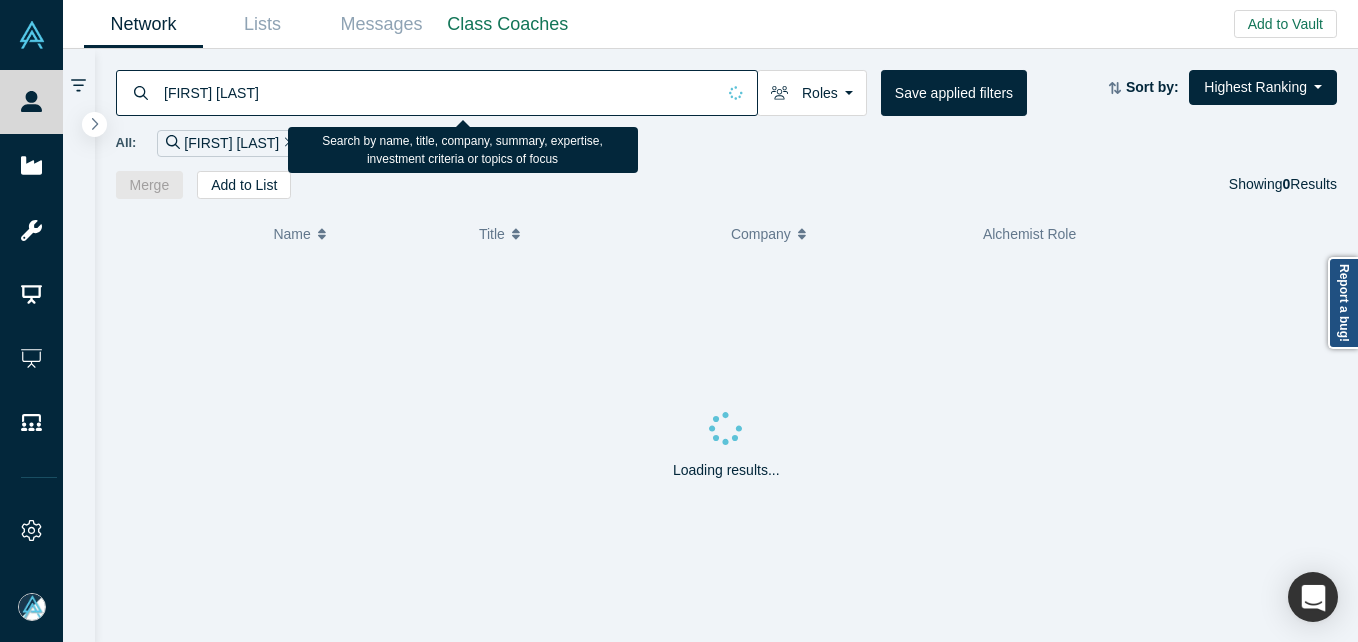 click on "People Startups Resources Demo Day AX Demo Day Registrants Settings Dashboard Events Slack Help Contact Us GDPR My Account My Profile My Company Manage Team Log Out Network Lists Messages Class Coaches Add to Vault Invite/Remind Contacts Invite Bulk Contacts Invite Startup/PoC [FIRST] [LAST] Roles Founders Faculty Mentors Alumni Mentor Angels VCs Corporate Innovator Service Providers Press Limited Partner Channel Partner Industry Analyst Customer Lecturer Consultant Acquirer Strategic Investor Partner Network Admin Save applied filters Sort by: Highest Ranking Recommended Highest Ranking Highest Responsiveness Most Recent Updates Lowest Ranking Lowest Responsiveness All:   [FIRST] [LAST] Merge Add to List Showing  0  Results ( 0 ) Name   Title   Company   Alchemist Role Loading results... 0" at bounding box center (679, 321) 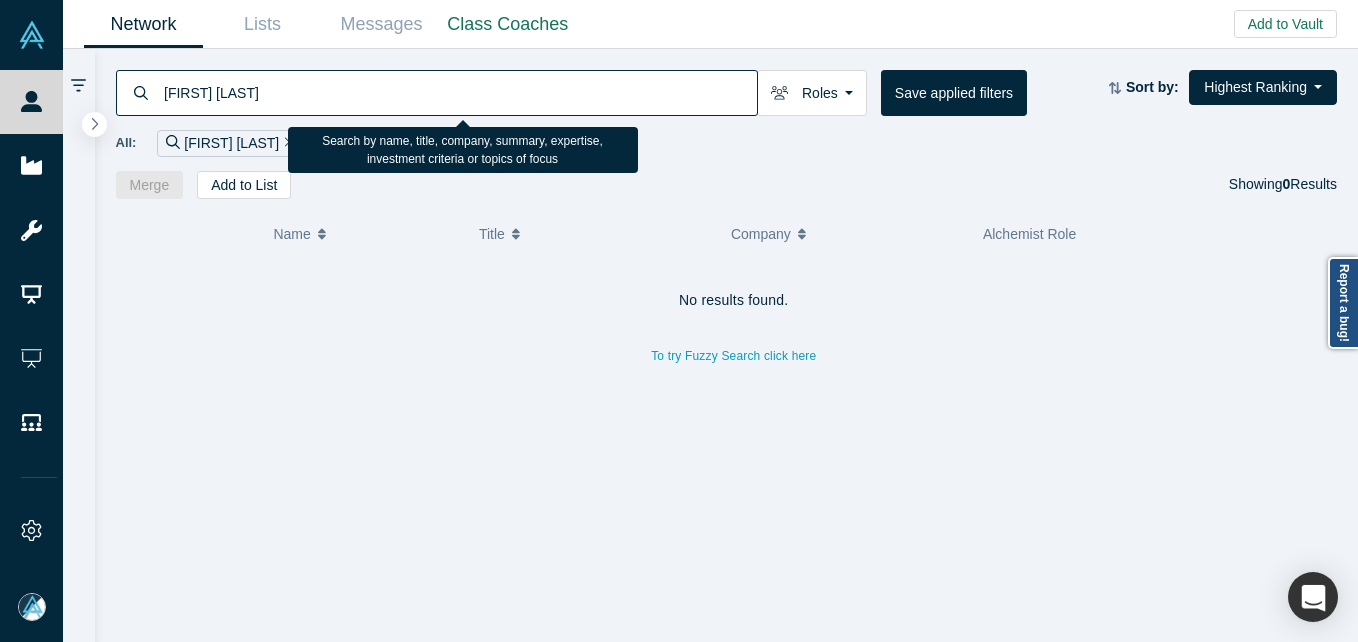 click on "[FIRST] [LAST]" at bounding box center (459, 92) 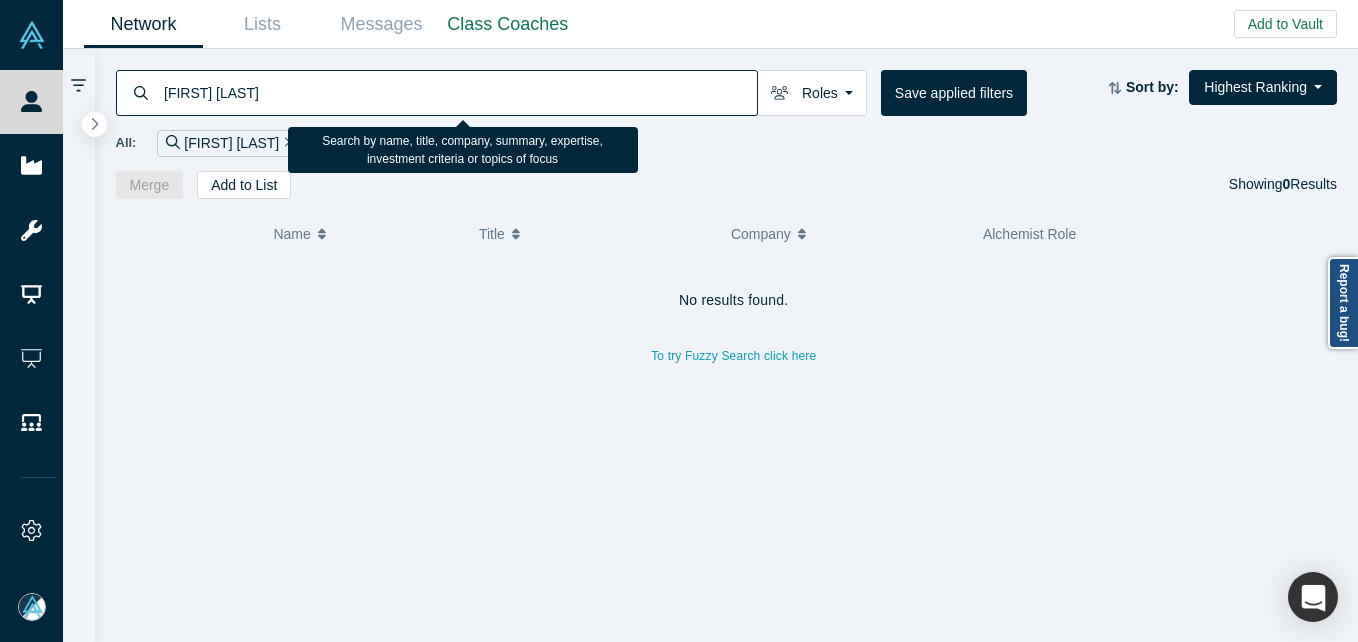 click on "[FIRST] [LAST]" at bounding box center [459, 92] 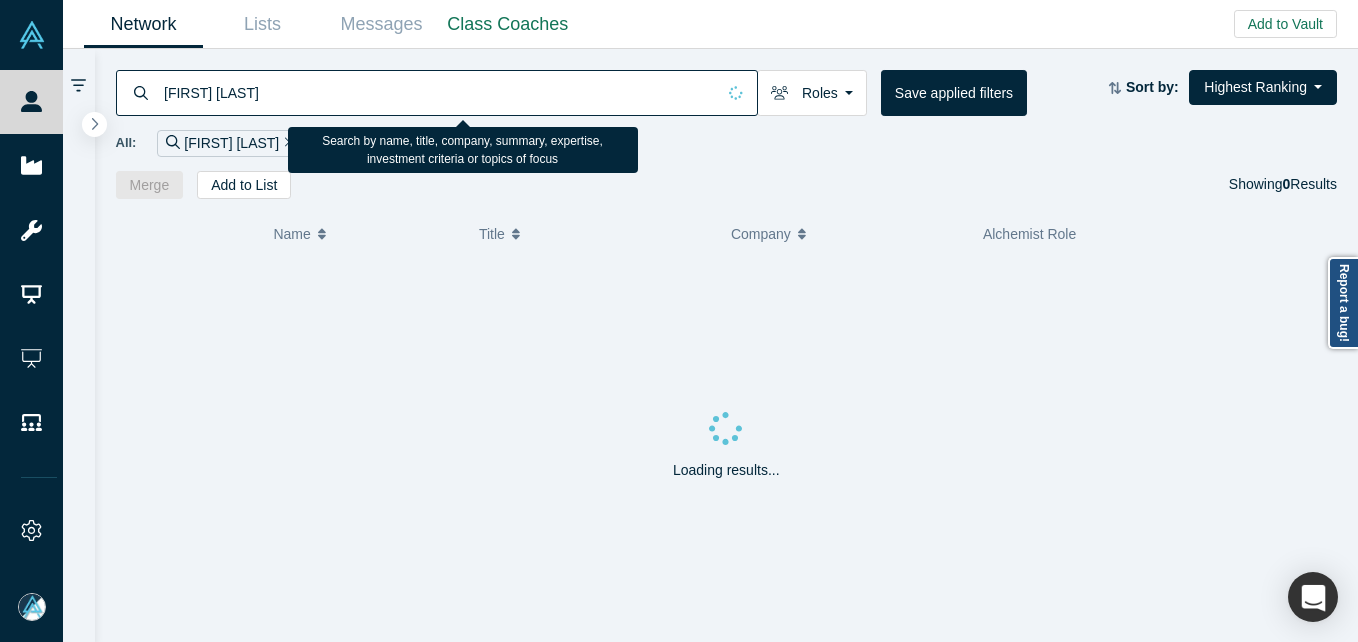 click on "[FIRST] [LAST]" at bounding box center (438, 92) 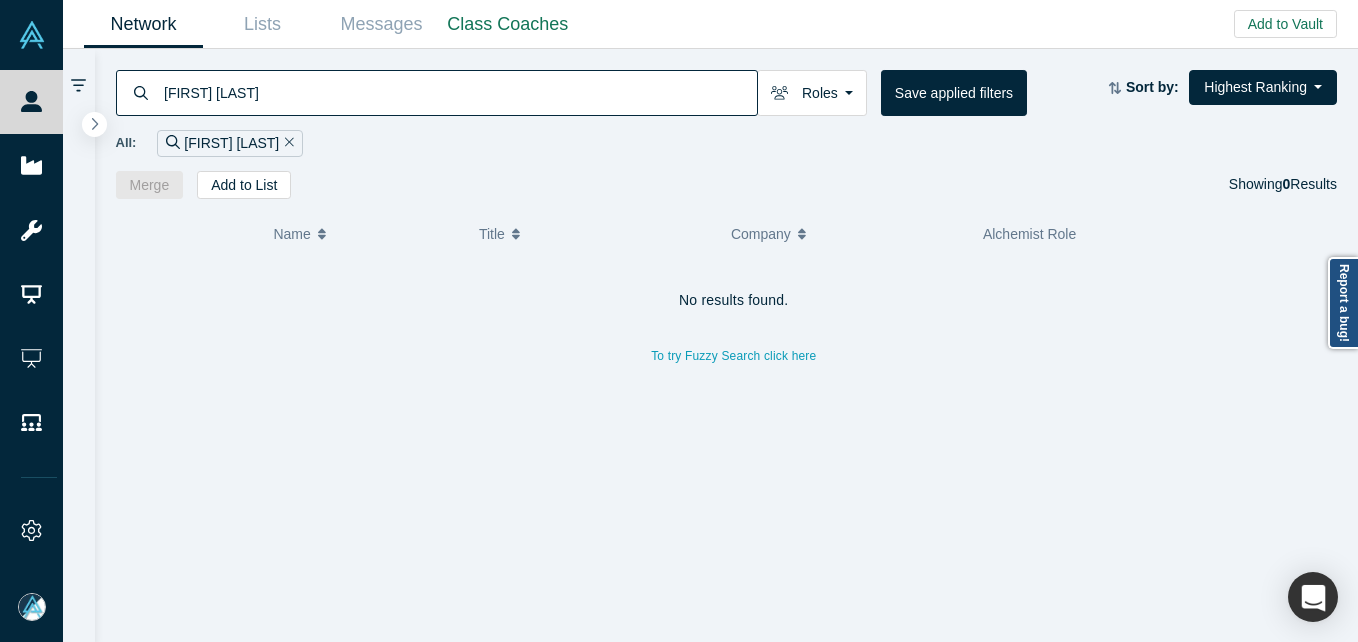 type on "[FIRST] [LAST]" 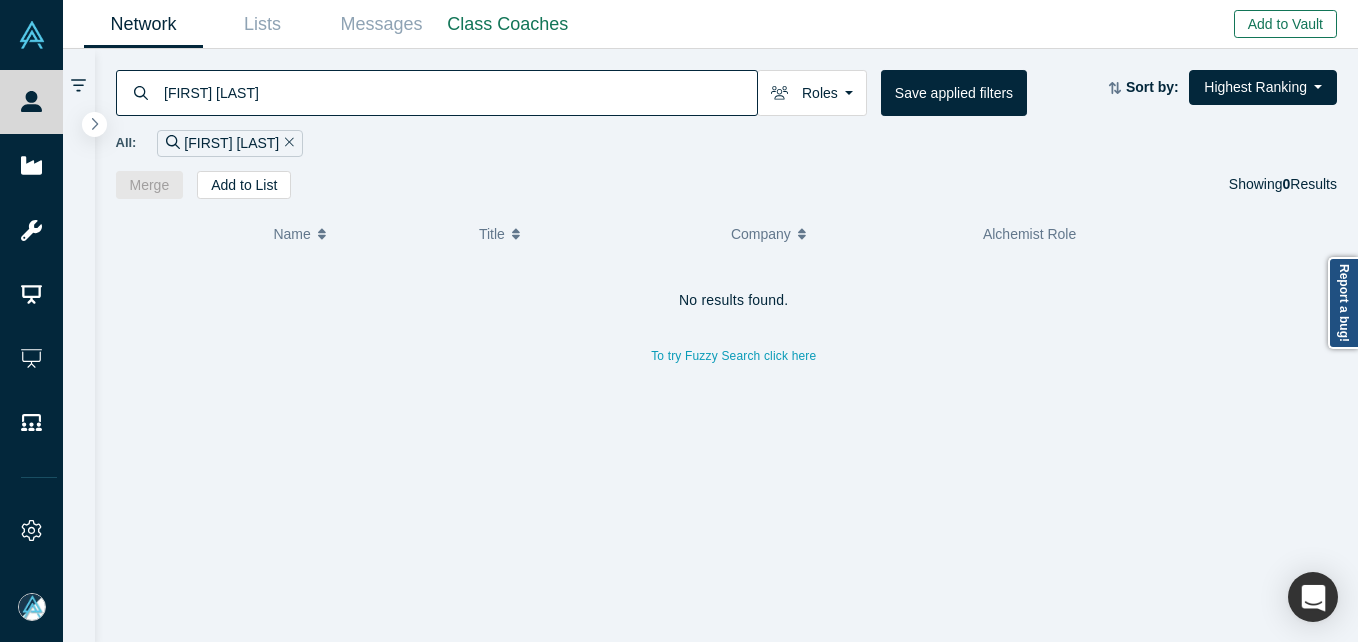 click on "Add to Vault" at bounding box center [1285, 24] 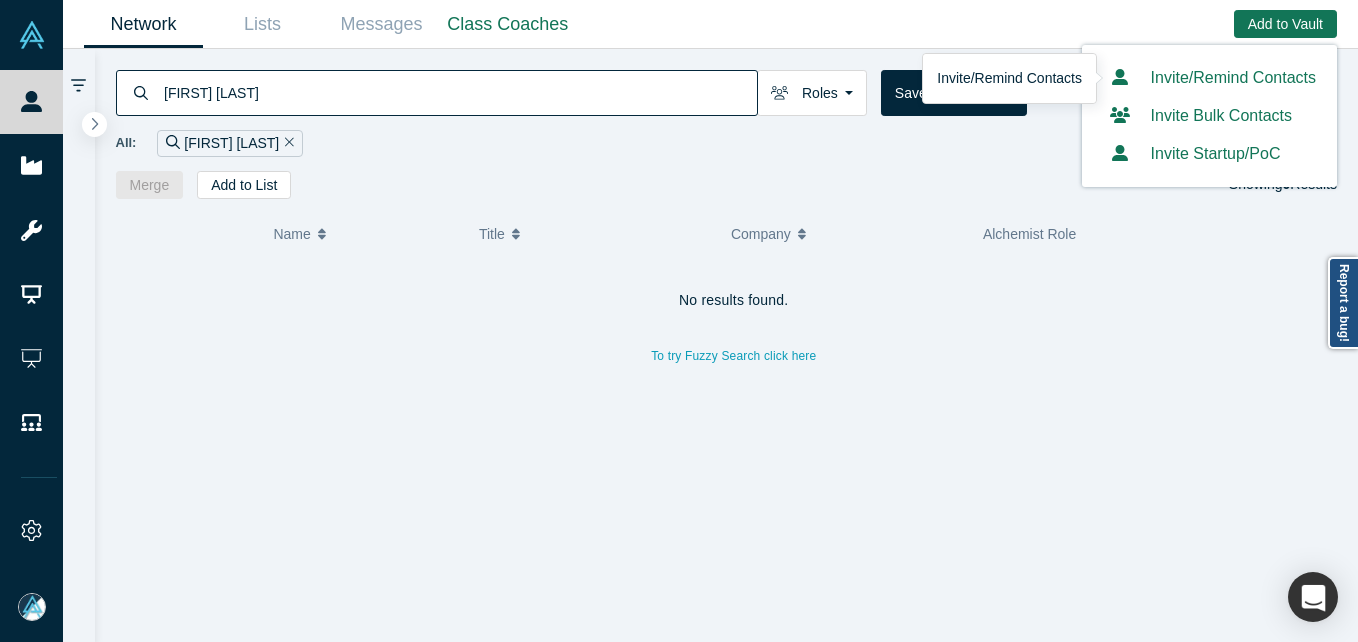 click on "Invite/Remind Contacts" at bounding box center (1209, 77) 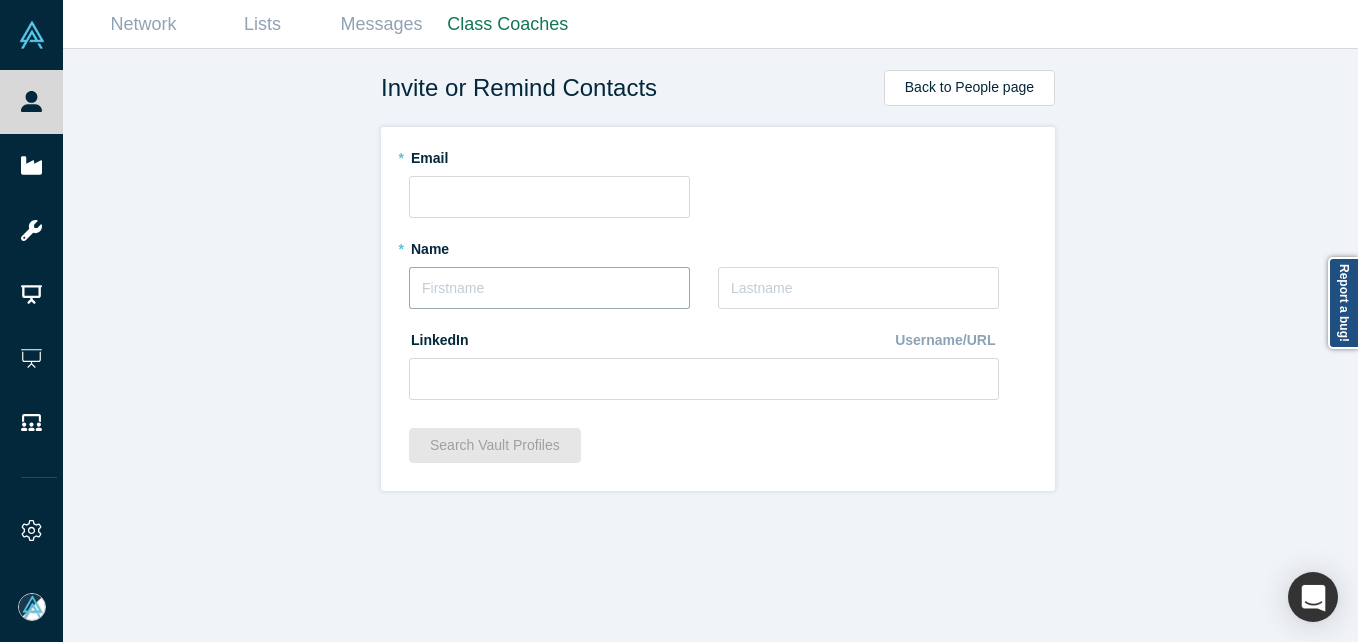 click at bounding box center (549, 288) 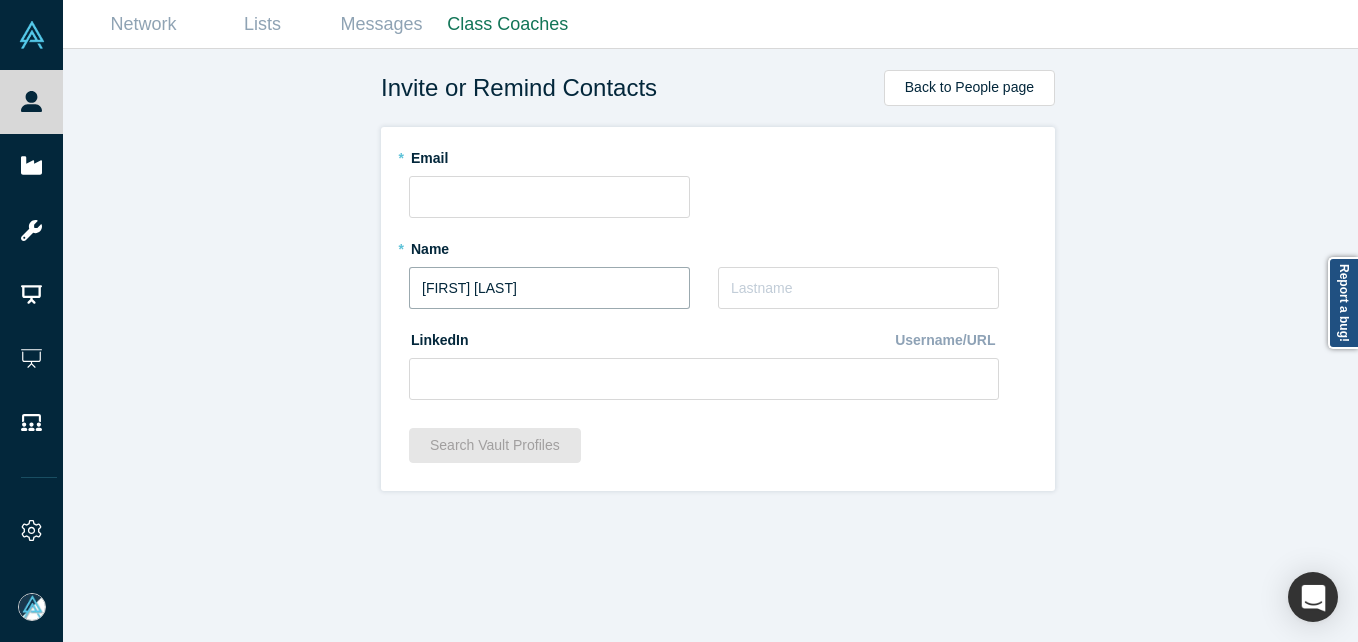 drag, startPoint x: 434, startPoint y: 287, endPoint x: 495, endPoint y: 261, distance: 66.309875 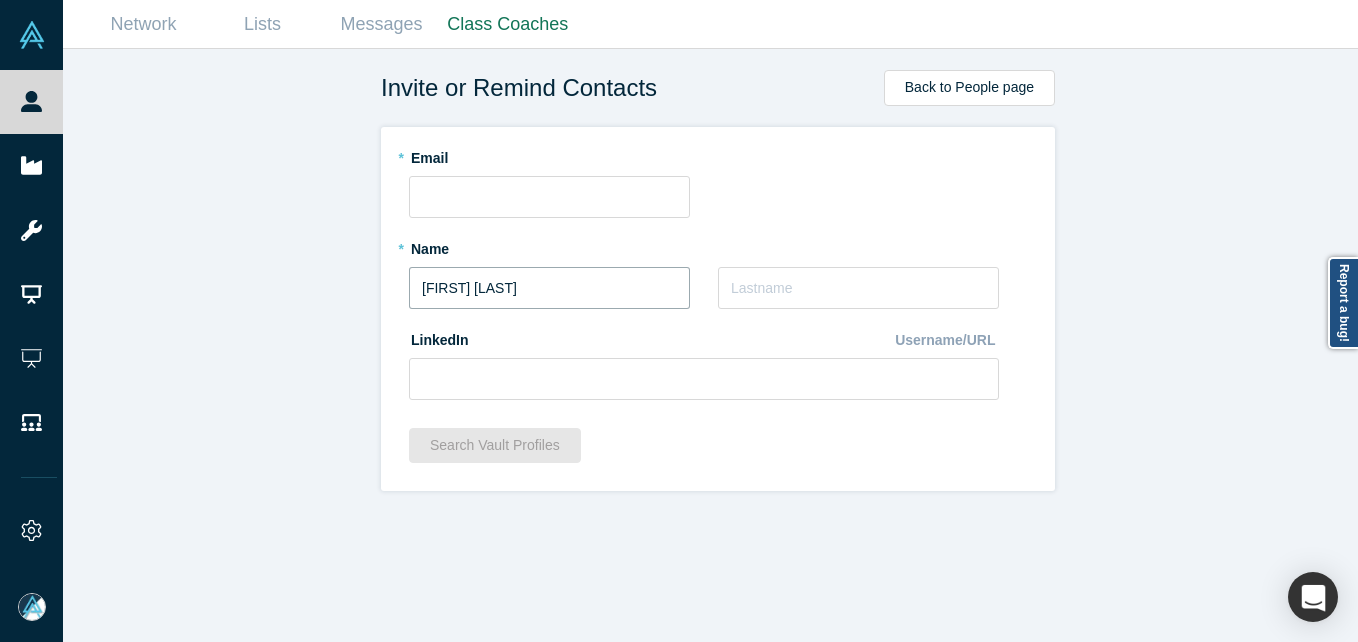 drag, startPoint x: 459, startPoint y: 284, endPoint x: 548, endPoint y: 290, distance: 89.20202 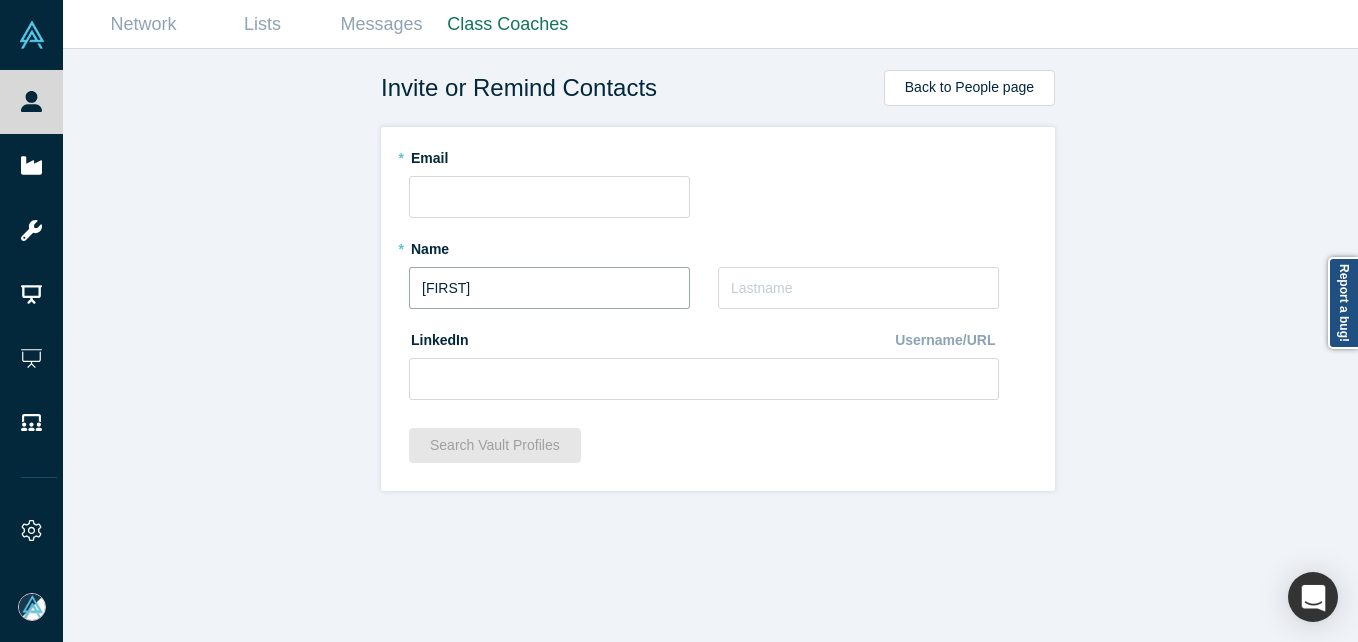type on "[FIRST]" 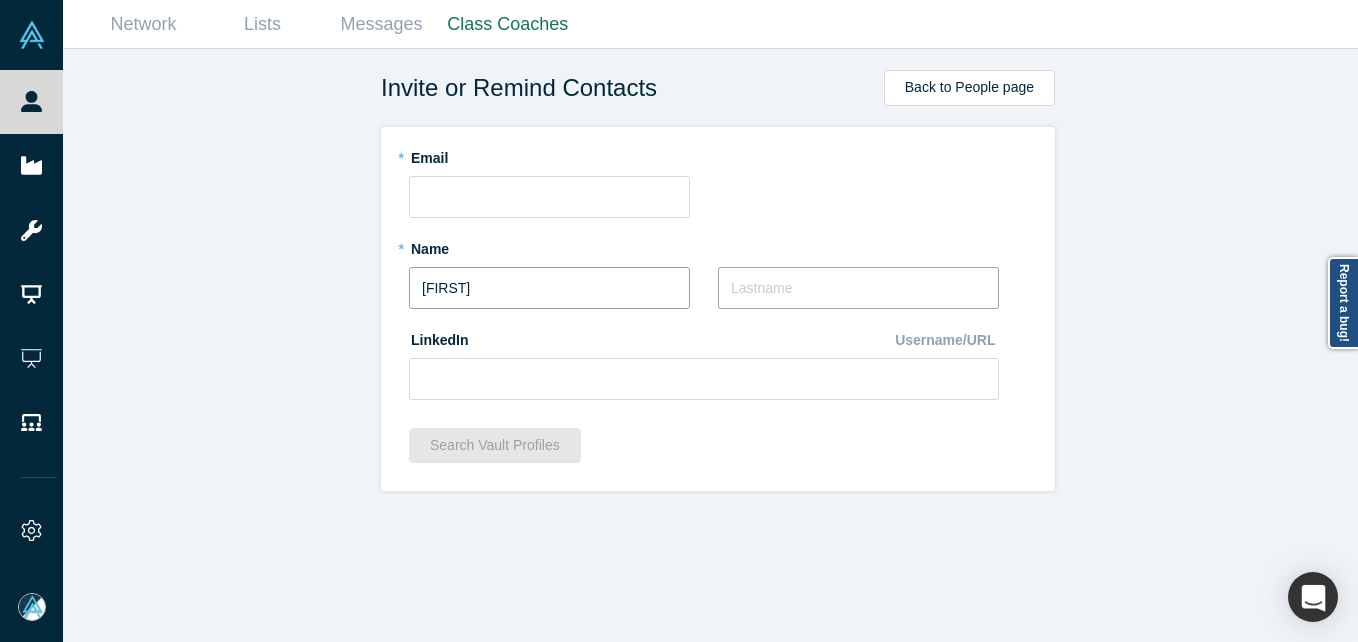 paste on "[LAST]" 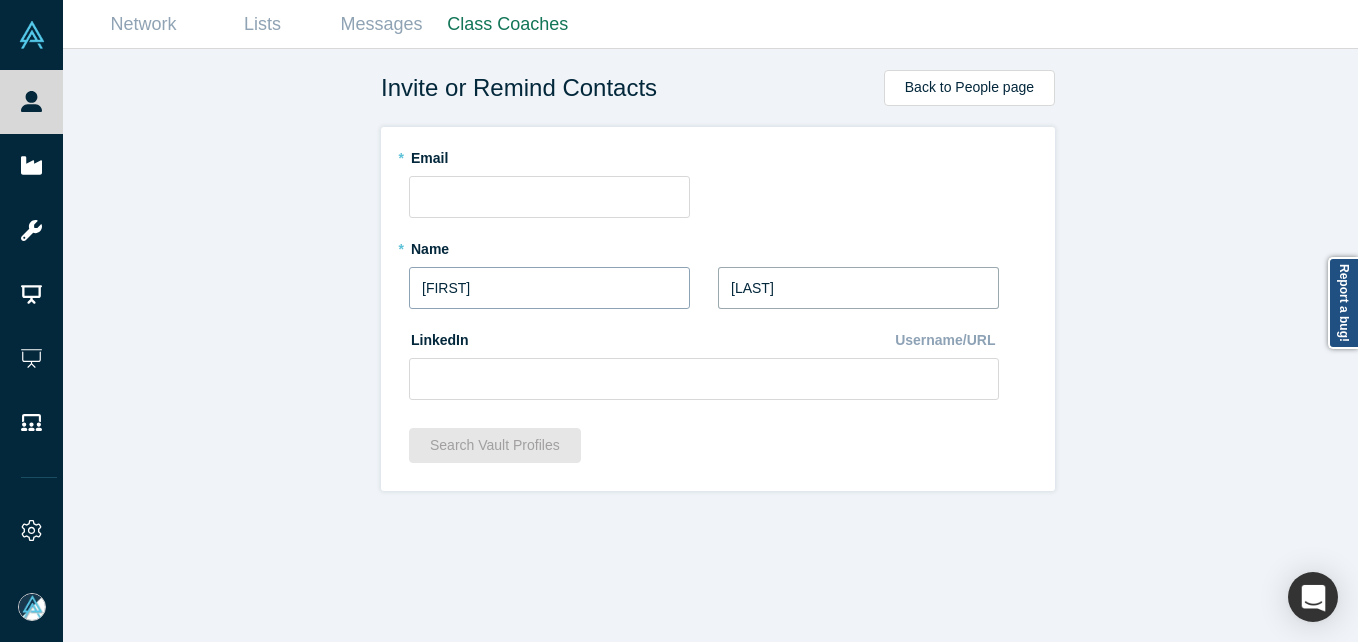 type on "[LAST]" 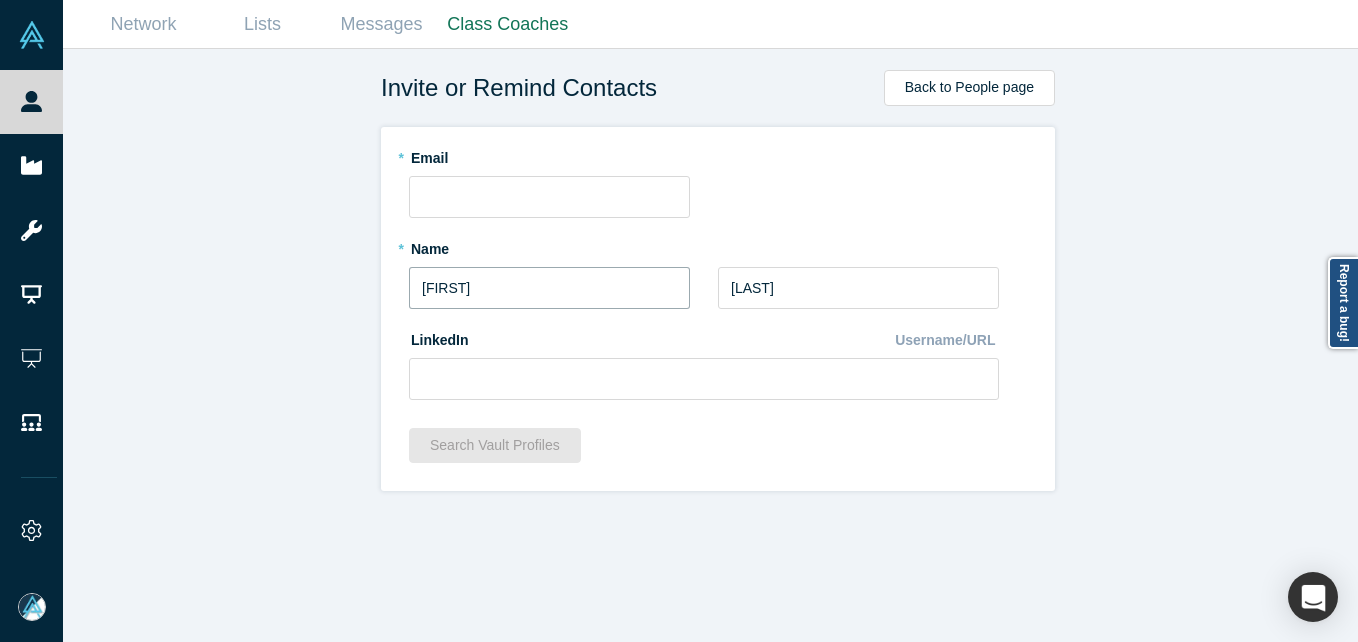 click on "[FIRST]" at bounding box center [549, 288] 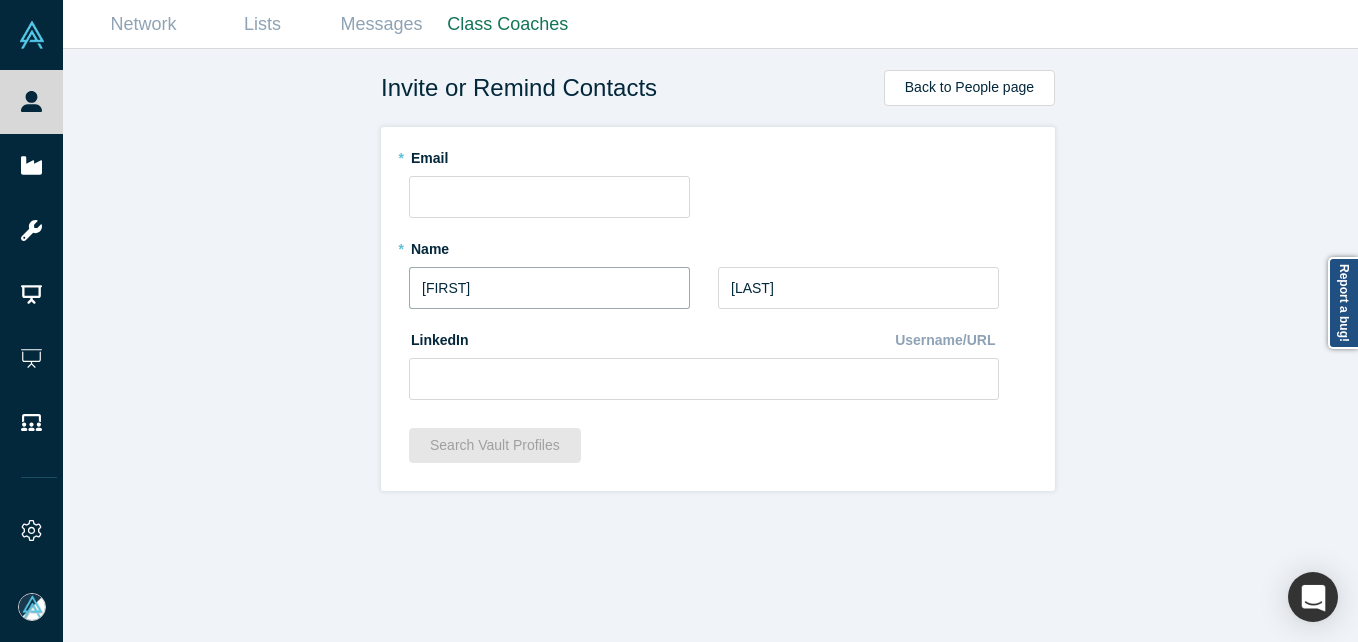 type on "[FIRST]" 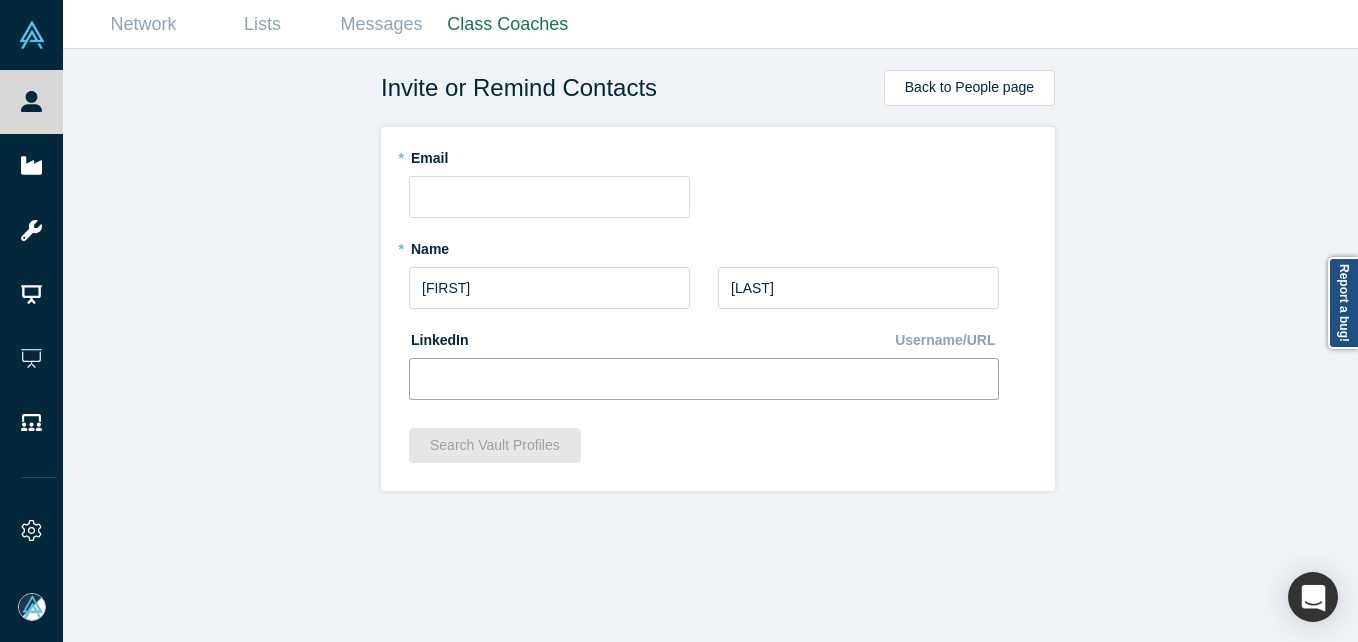 click at bounding box center [704, 379] 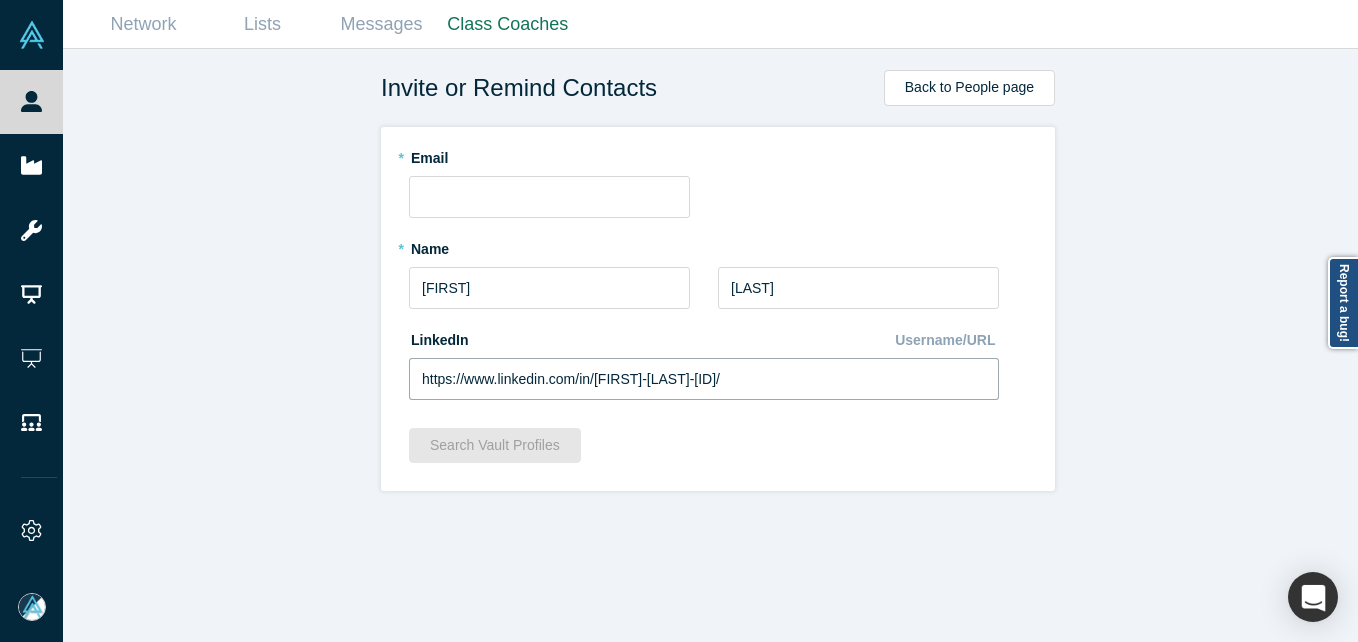 type on "https://www.linkedin.com/in/[FIRST]-[LAST]-[ID]/" 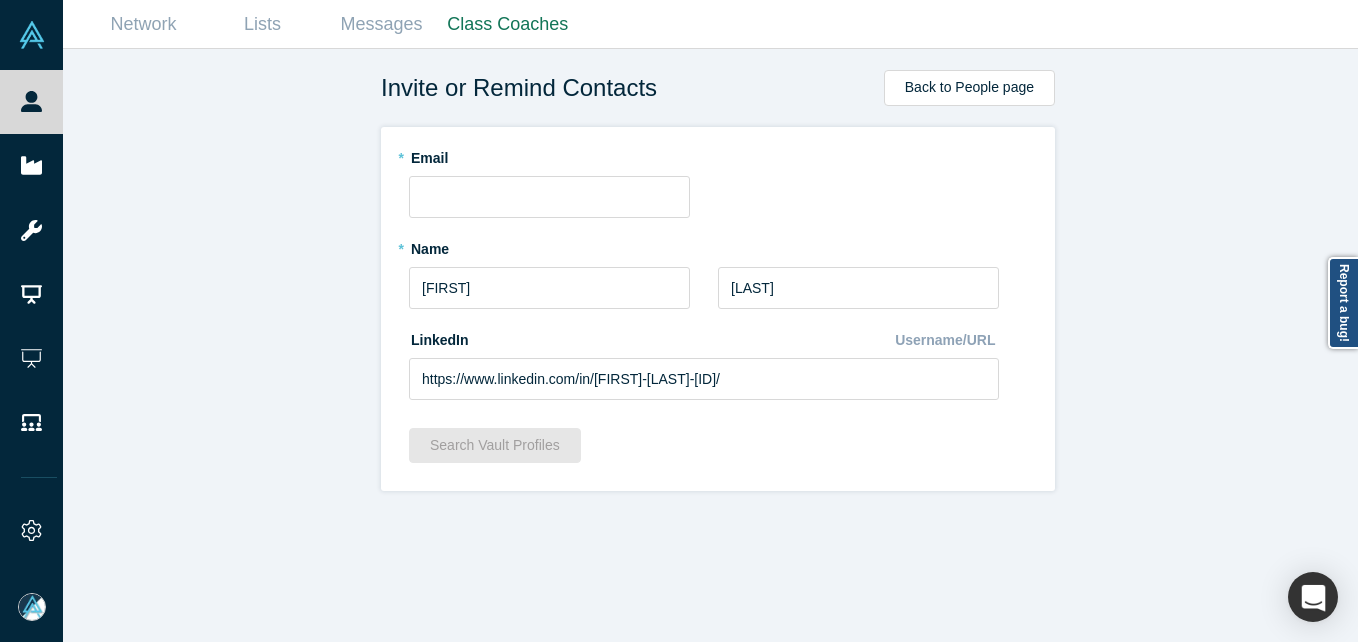 drag, startPoint x: 254, startPoint y: 223, endPoint x: 203, endPoint y: 14, distance: 215.13252 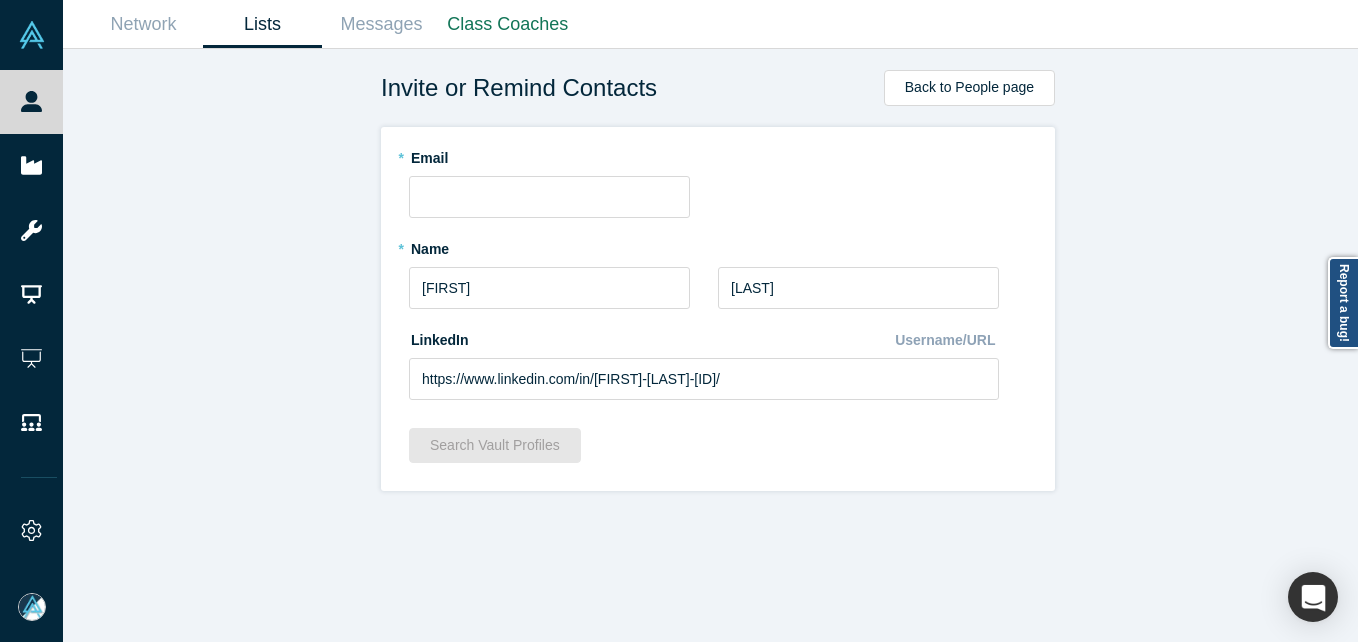 click on "Invite or Remind Contacts Back to People page * Email * Name [FIRST] * Last Name [LAST] LinkedIn Username/URL https://www.linkedin.com/in/[FIRST]-[LAST]-[ID]/ Search Vault Profiles" at bounding box center (718, 353) 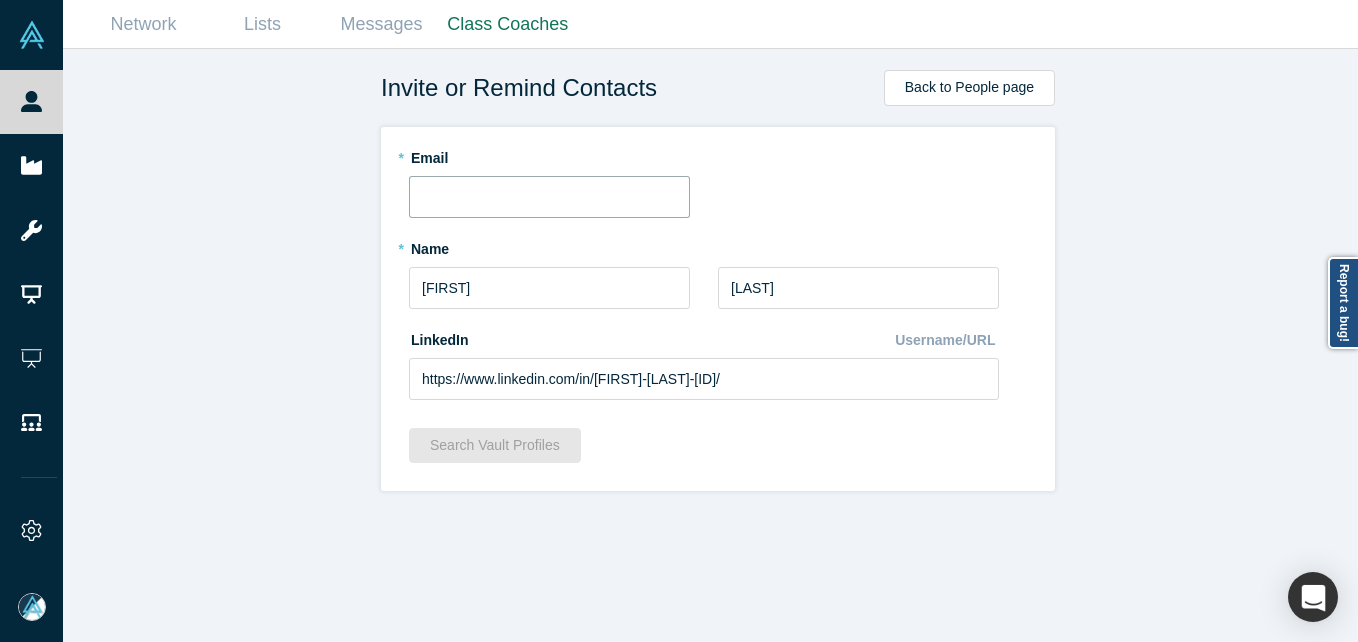 click at bounding box center (549, 197) 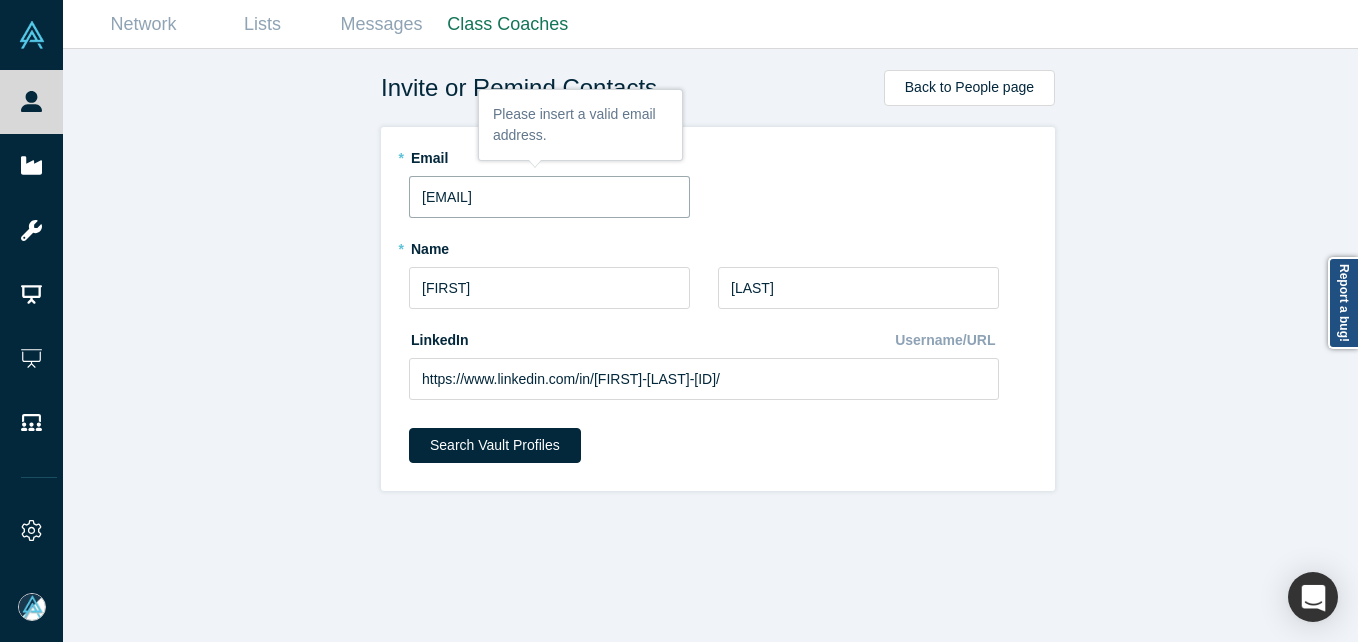 type on "[EMAIL]" 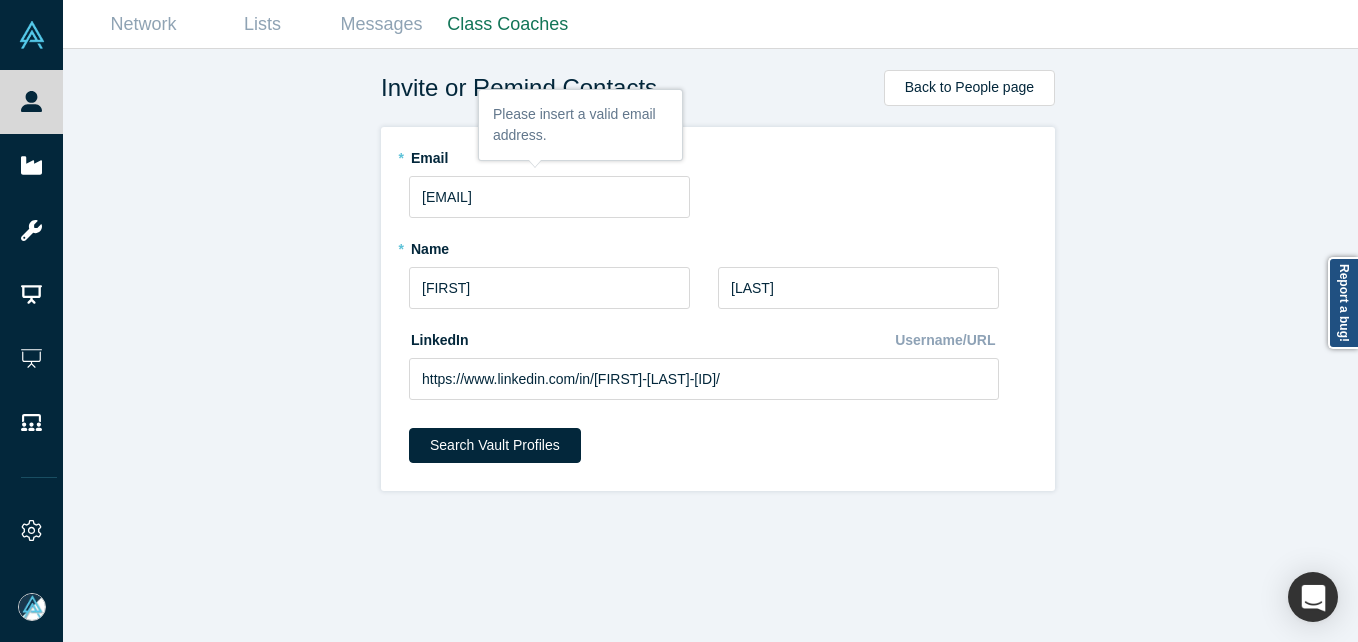 drag, startPoint x: 422, startPoint y: 498, endPoint x: 440, endPoint y: 465, distance: 37.589893 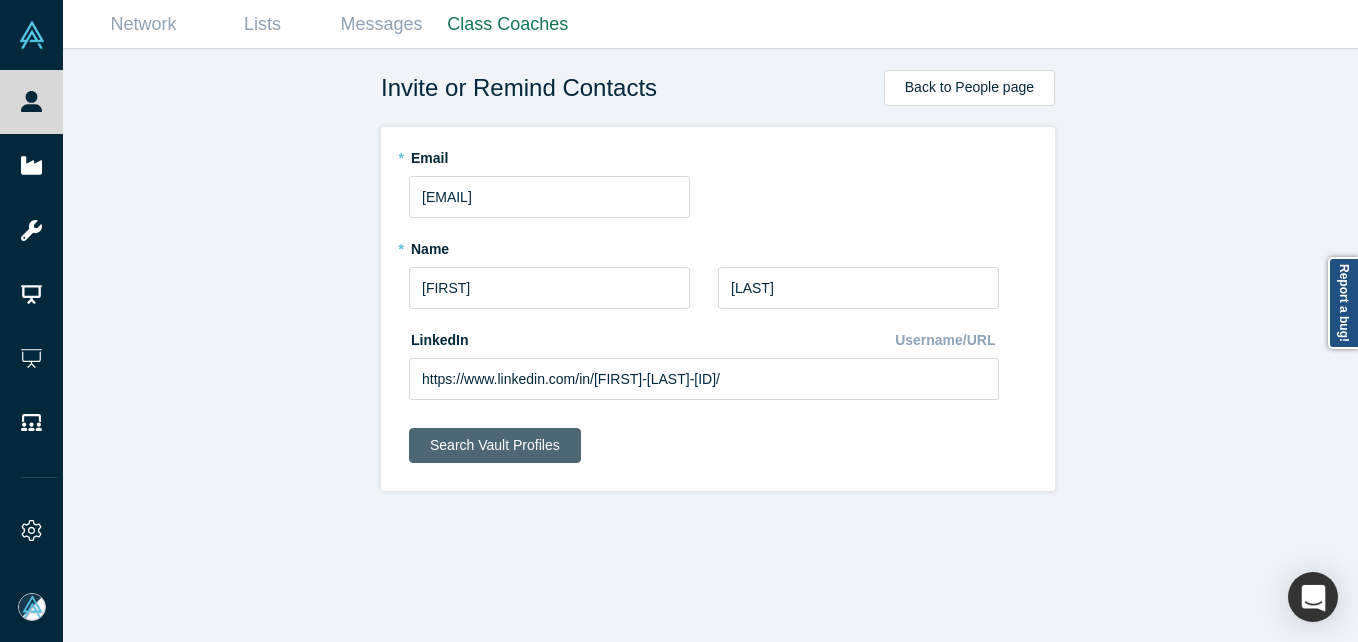 click on "Search Vault Profiles" at bounding box center (495, 445) 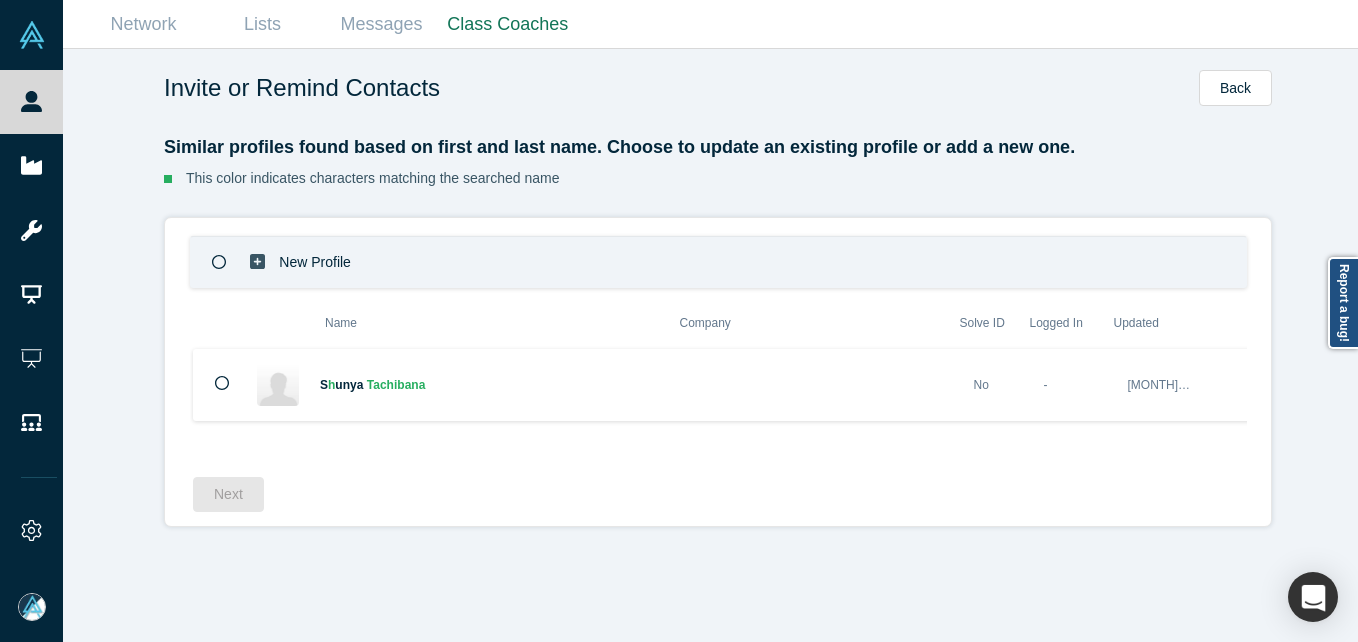 click at bounding box center (219, 262) 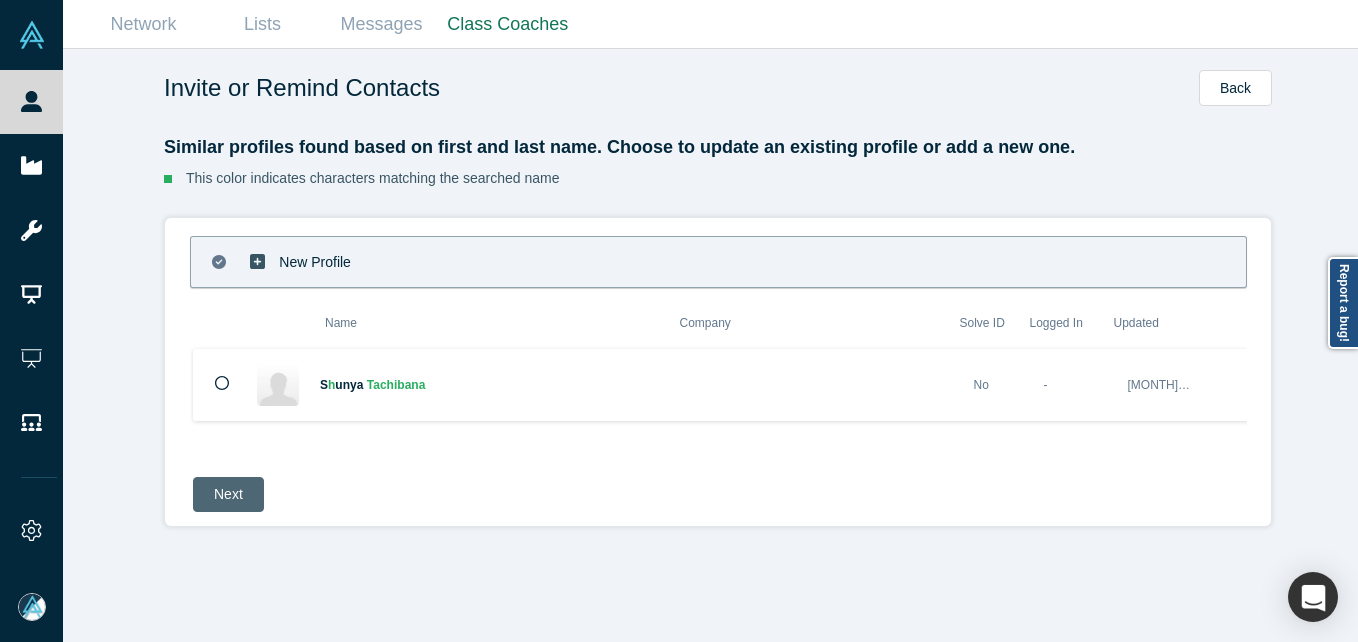 click on "Next" at bounding box center [228, 494] 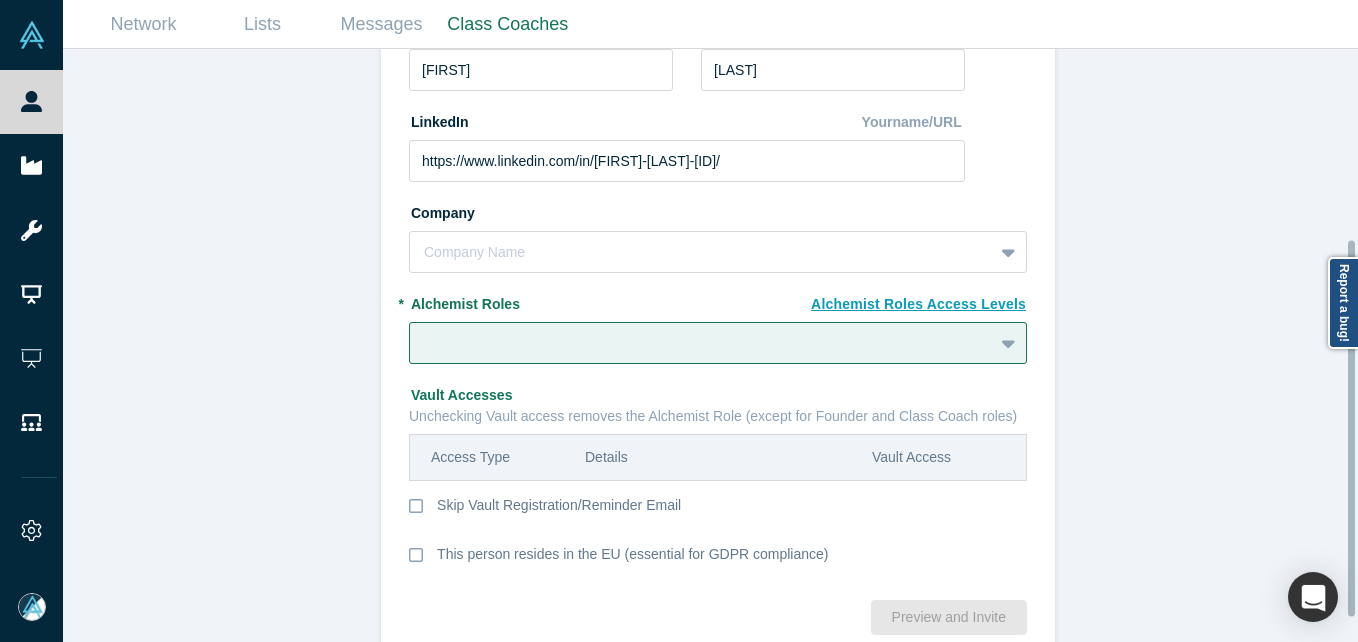scroll, scrollTop: 300, scrollLeft: 0, axis: vertical 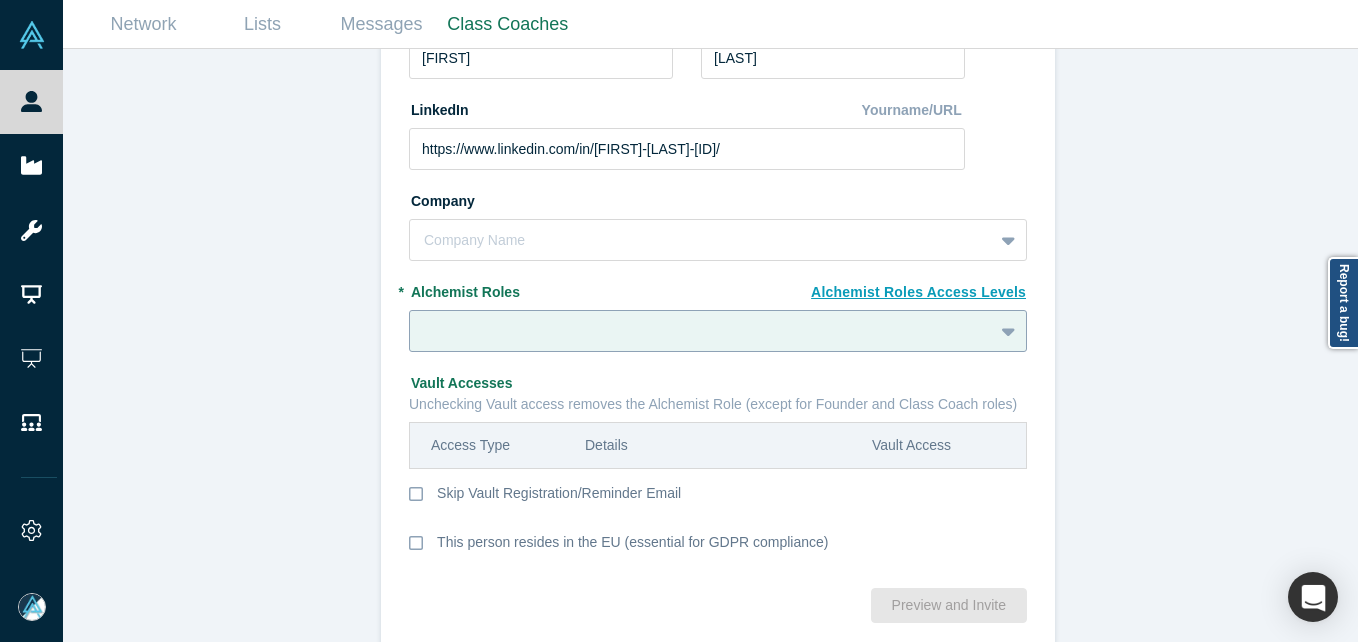 click at bounding box center (718, 331) 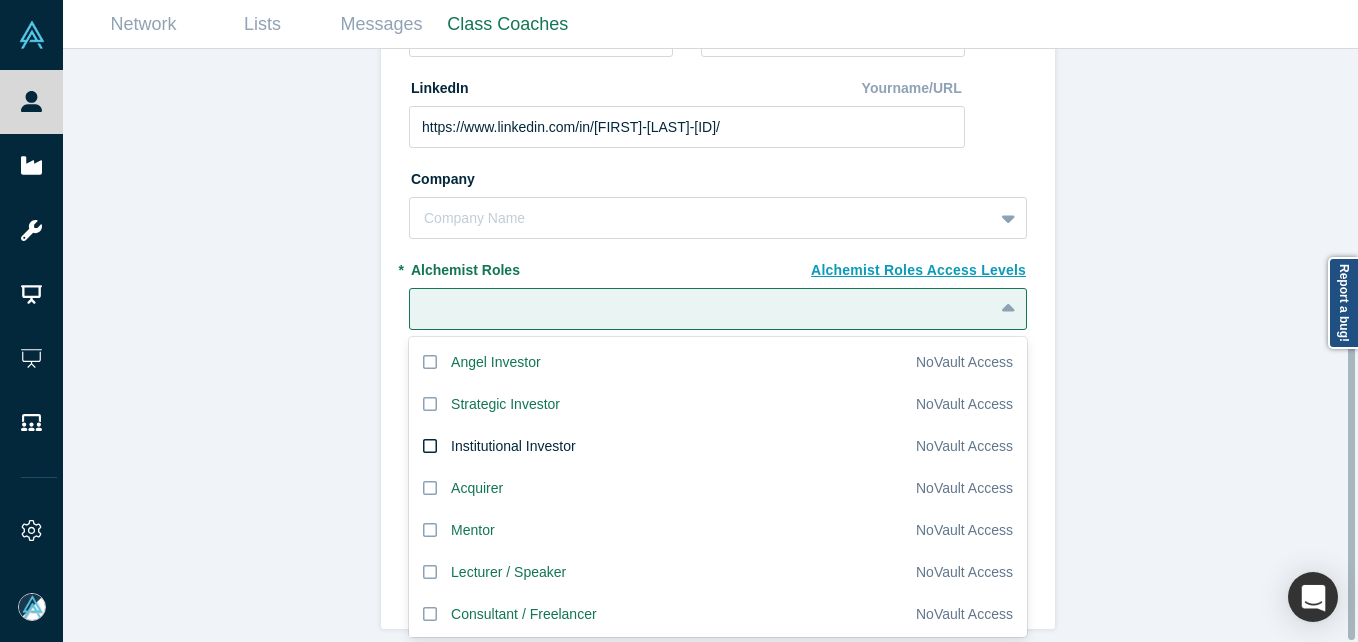 click on "Institutional Investor" at bounding box center [513, 446] 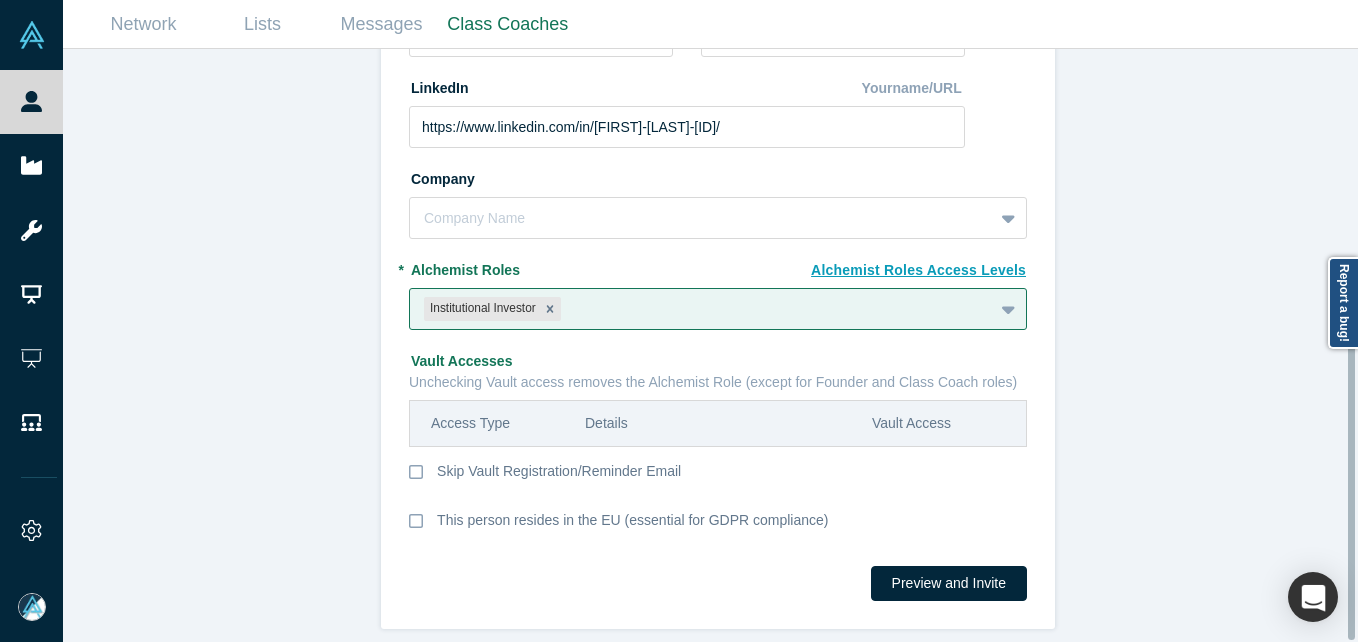 click on "Invite or Remind Contacts Back New Profile: [FIRST] [LAST] * Email [EMAIL] * Name [FIRST] * Last Name [LAST] LinkedIn Yourname/URL https://www.linkedin.com/in/[FIRST]-[LAST]-[ID]/ Company Company Name
To pick up a draggable item, press the space bar.
While dragging, use the arrow keys to move the item.
Press space again to drop the item in its new position, or press escape to cancel.
Alchemist Roles Access Levels * Alchemist Roles Institutional Investor
To pick up a draggable item, press the space bar.
While dragging, use the arrow keys to move the item.
Press space again to drop the item in its new position, or press escape to cancel.
Vault Accesses Unchecking Vault access removes the Alchemist Role (except for Founder and Class Coach roles) Access Type Details Vault Access Skip Vault Registration/Reminder Email This person resides in the EU (essential for GDPR compliance) Preview and Invite" at bounding box center (718, 353) 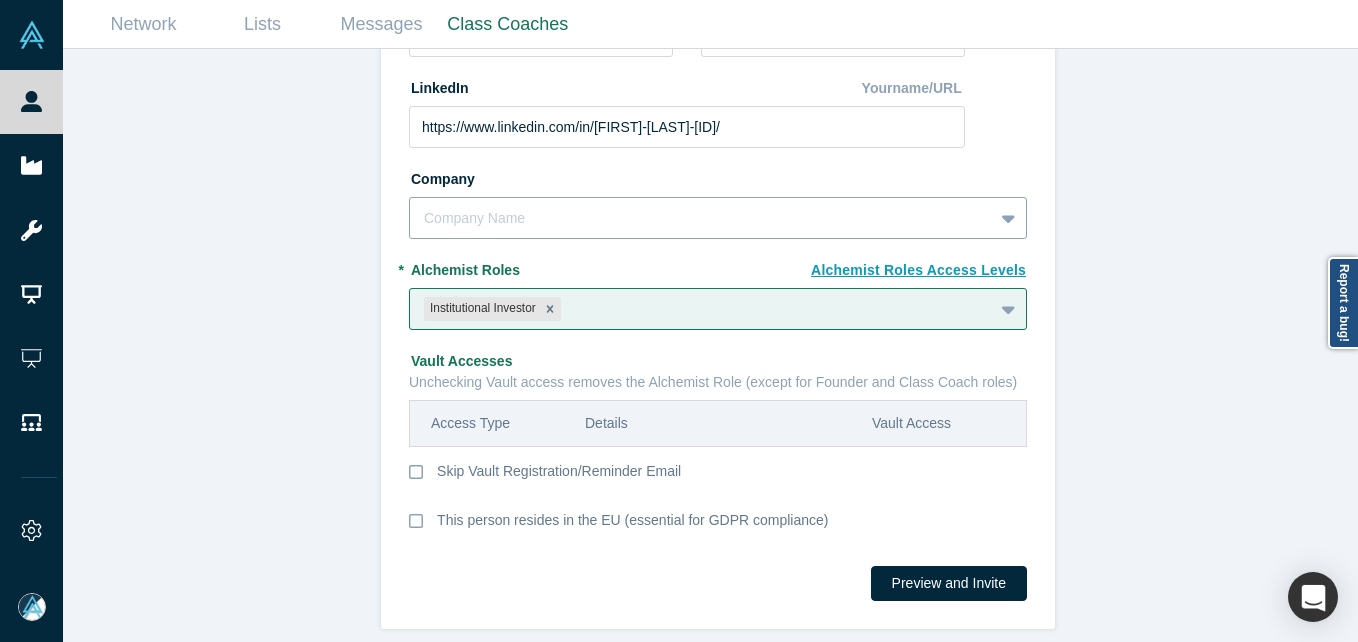 click at bounding box center (701, 218) 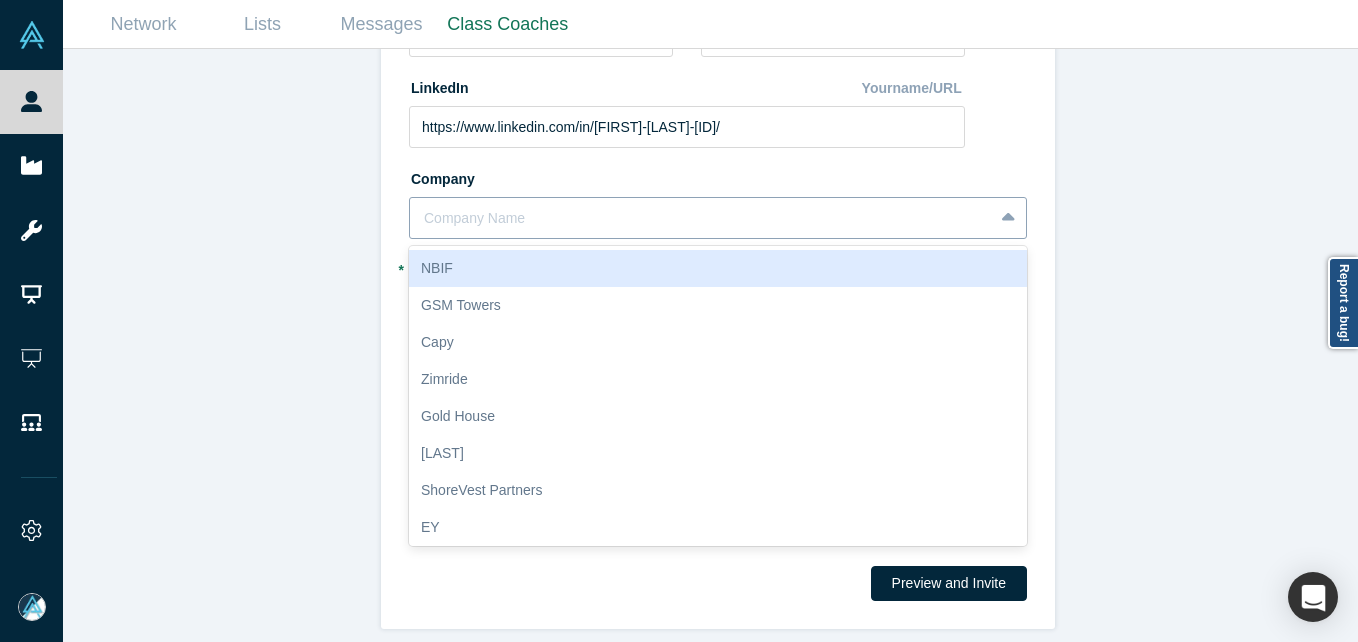 paste on "Yamato Transport USA, Inc." 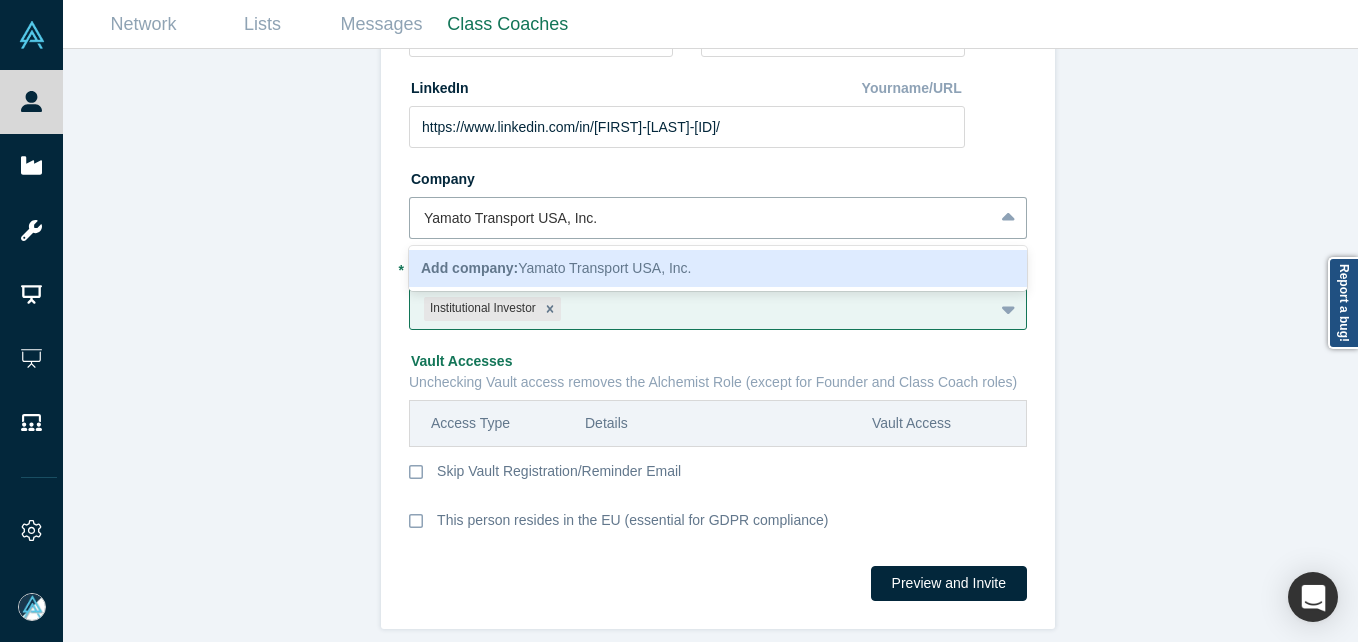 click on "Add company:" at bounding box center [469, 268] 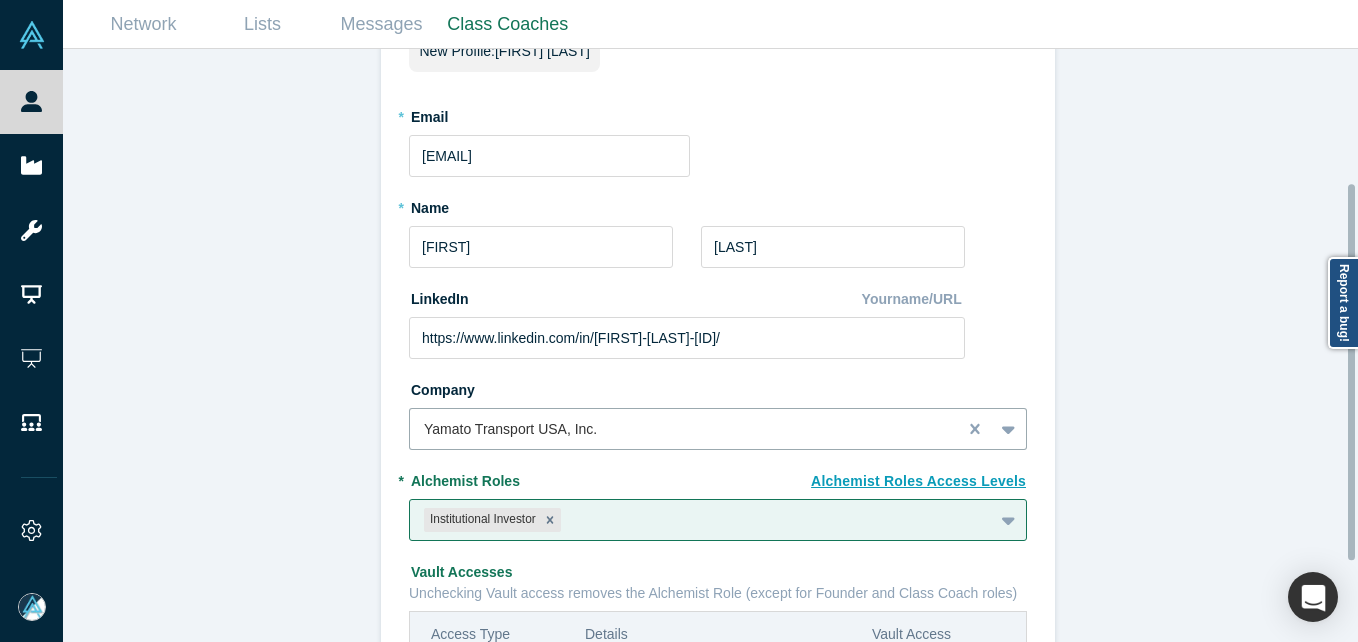 scroll, scrollTop: 0, scrollLeft: 0, axis: both 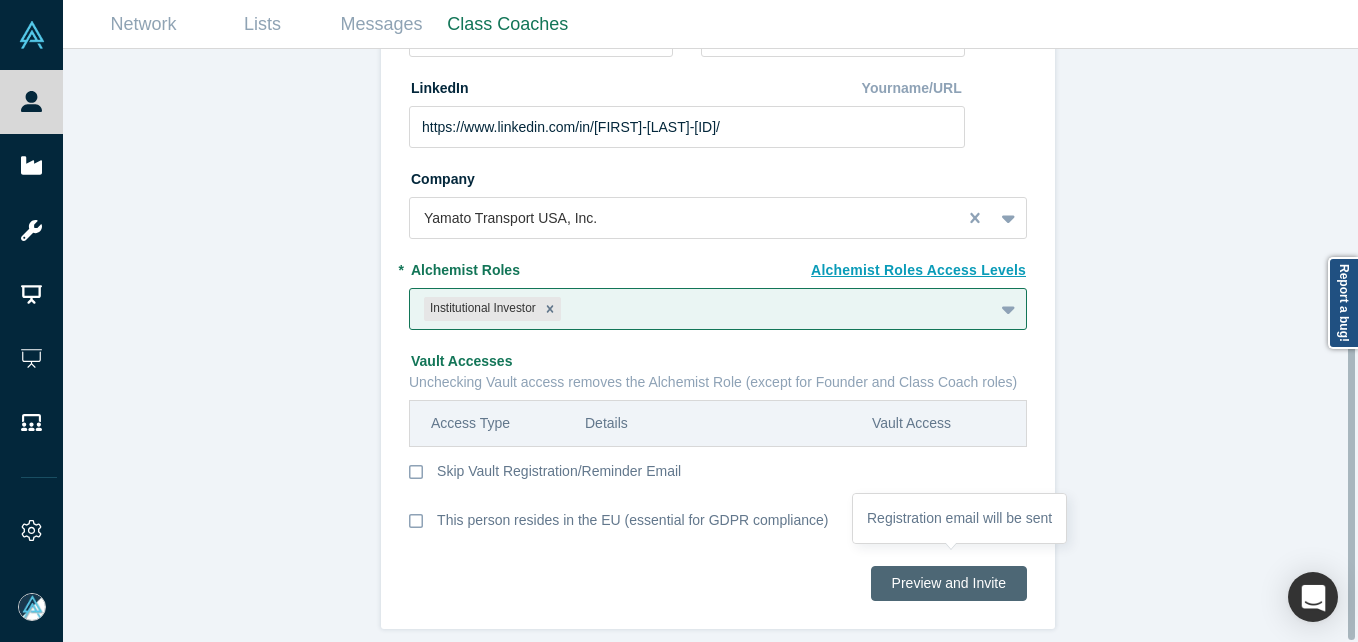 click on "Preview and Invite" at bounding box center [949, 583] 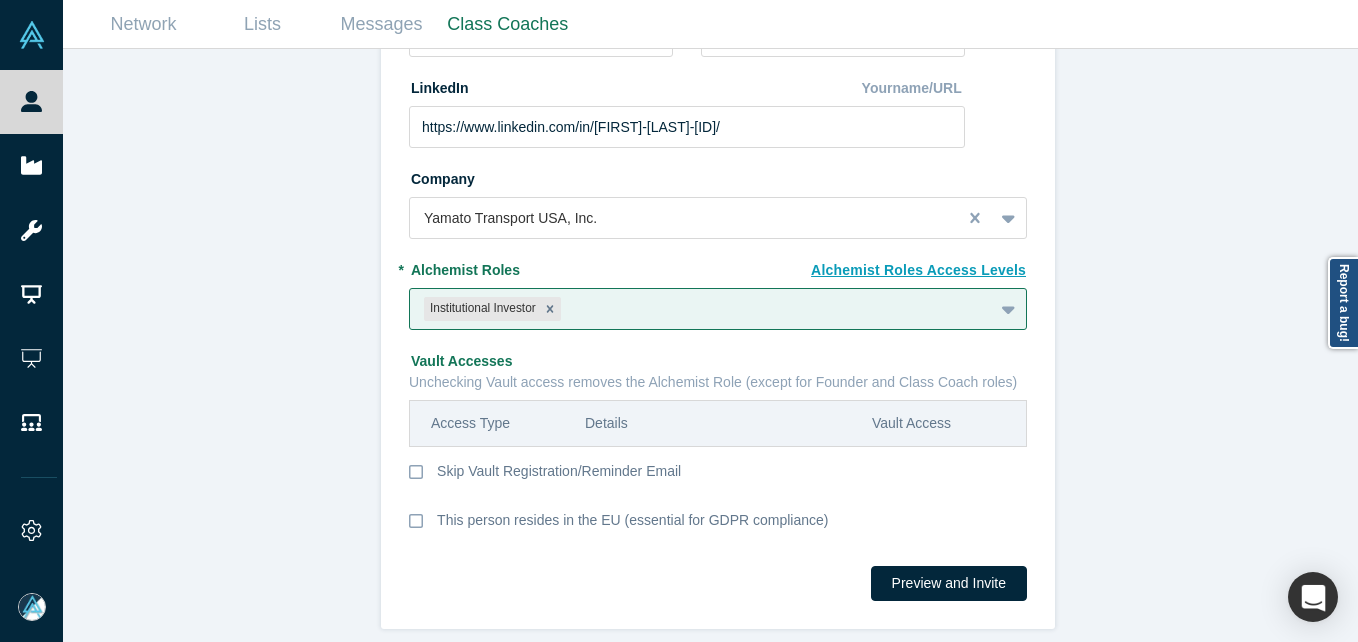 scroll, scrollTop: 0, scrollLeft: 0, axis: both 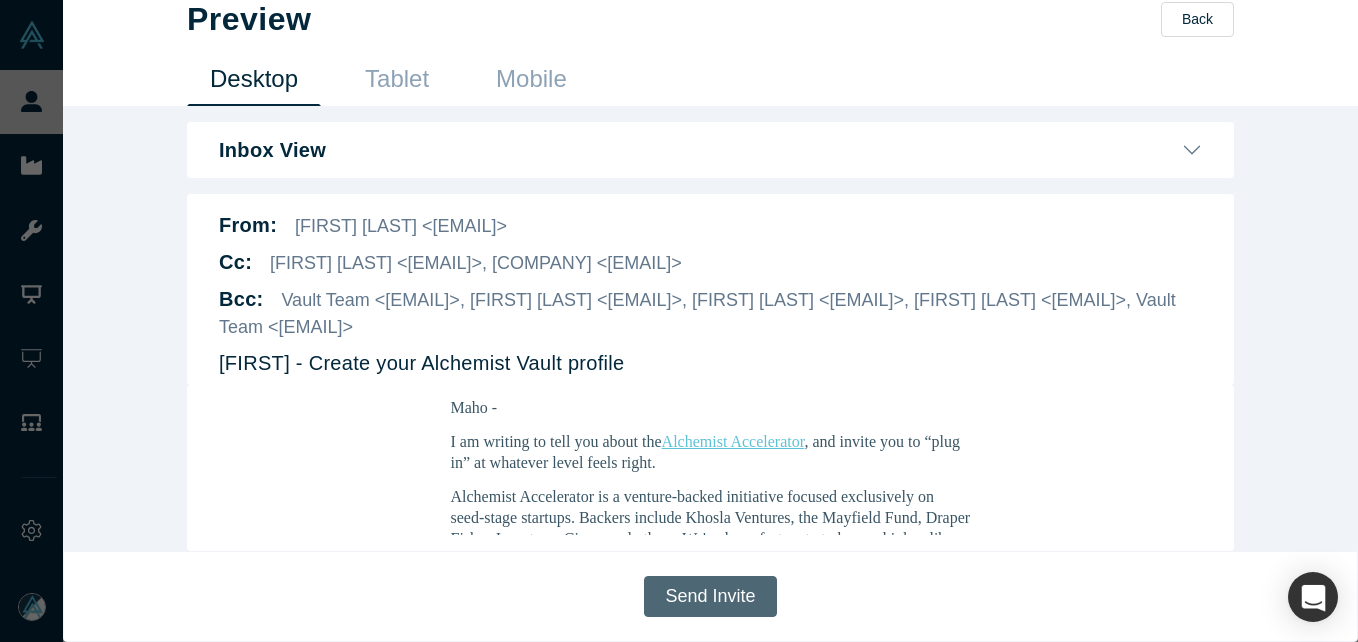 click on "Send Invite" at bounding box center (710, 596) 